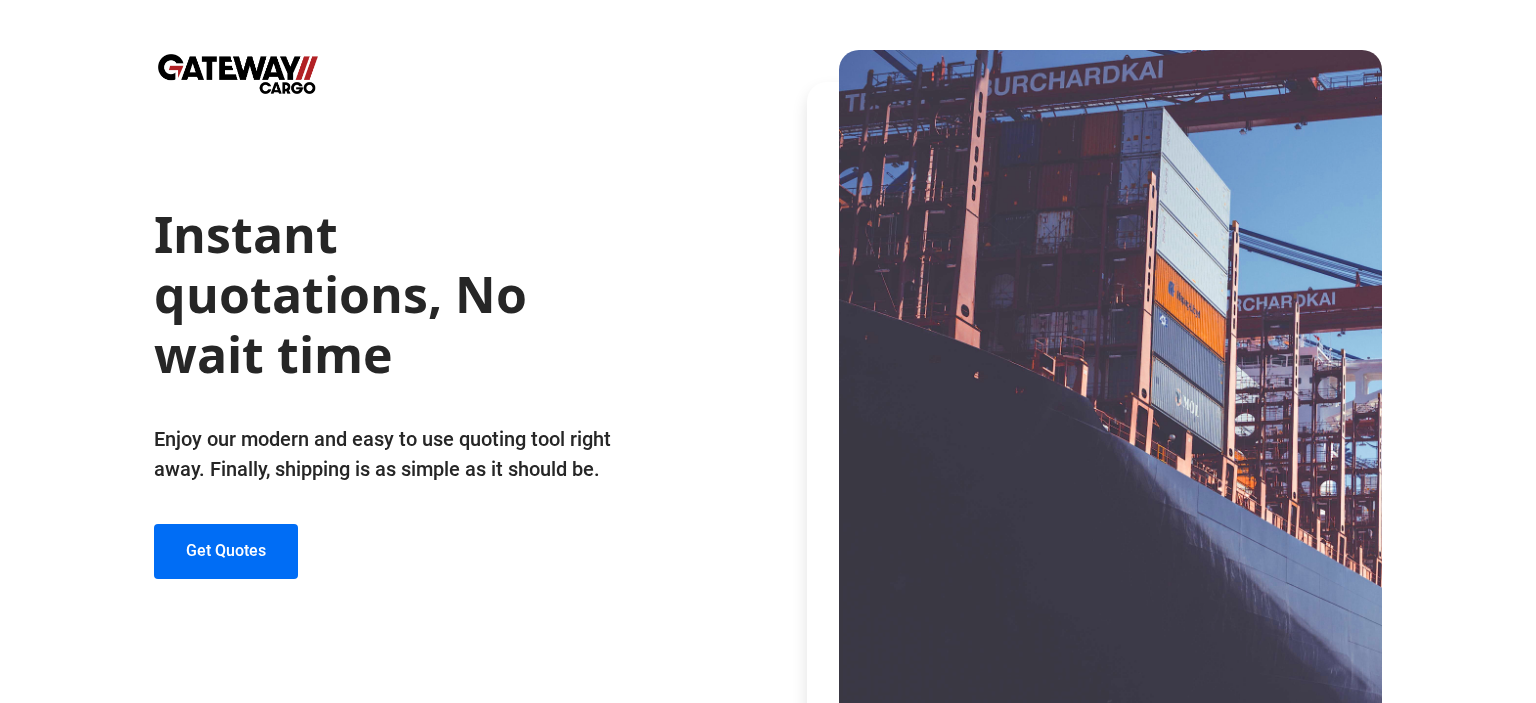 scroll, scrollTop: 0, scrollLeft: 0, axis: both 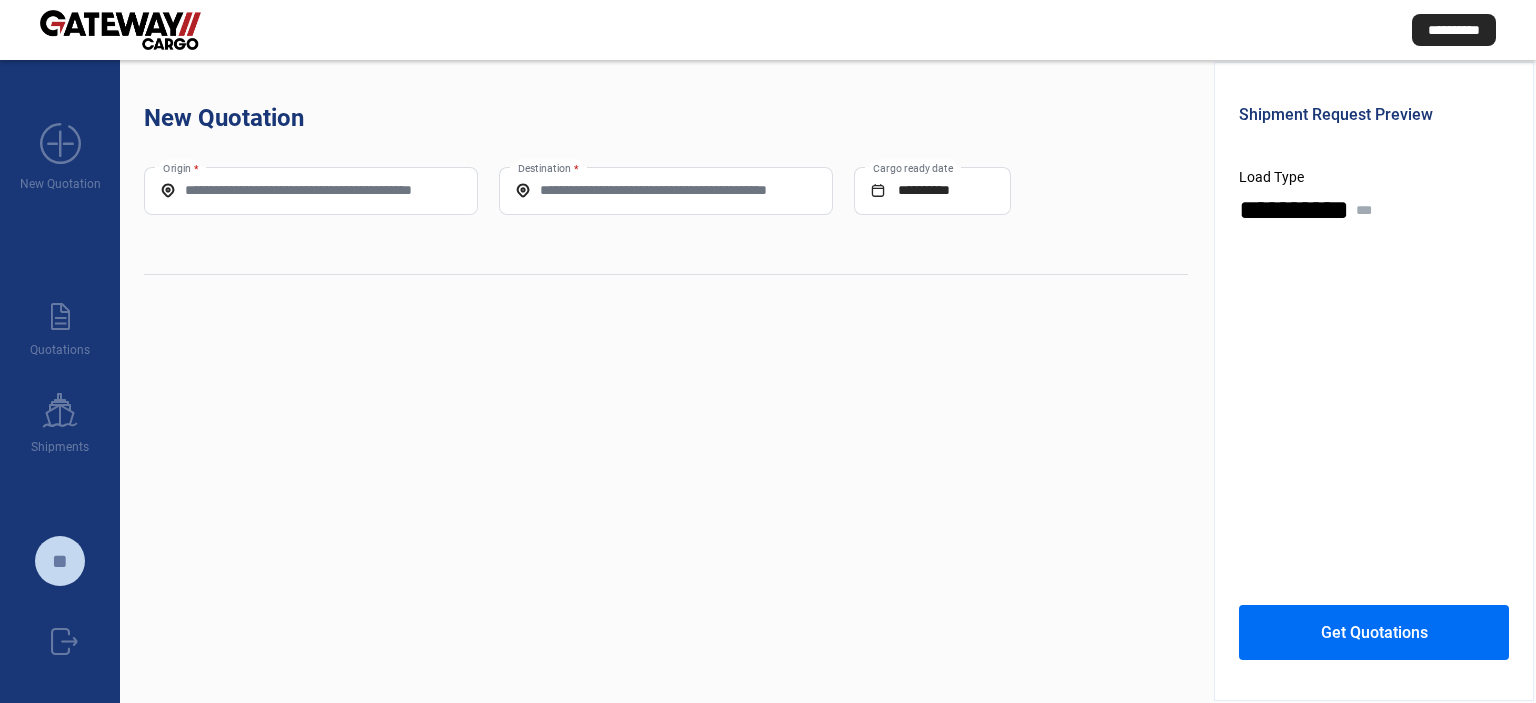 click on "Origin *" 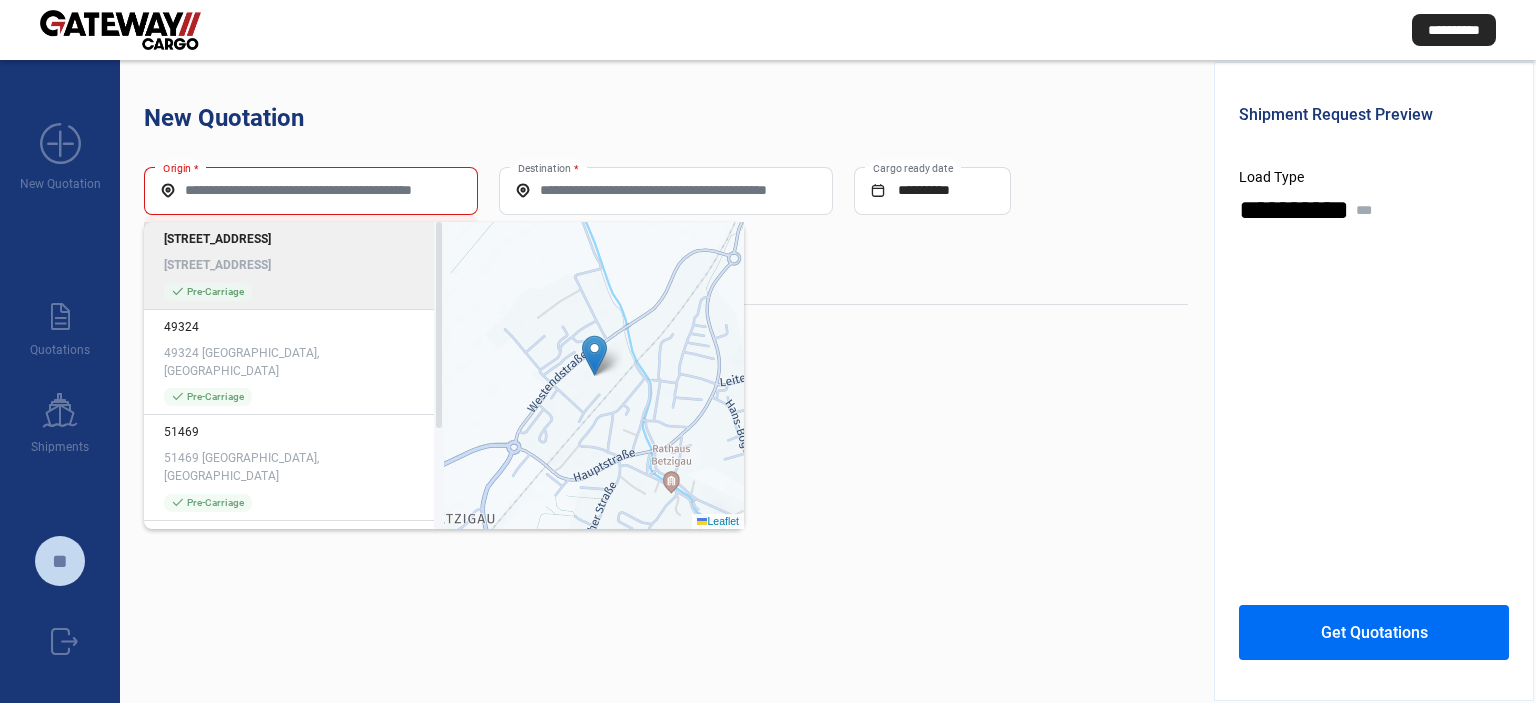 click on "**********" 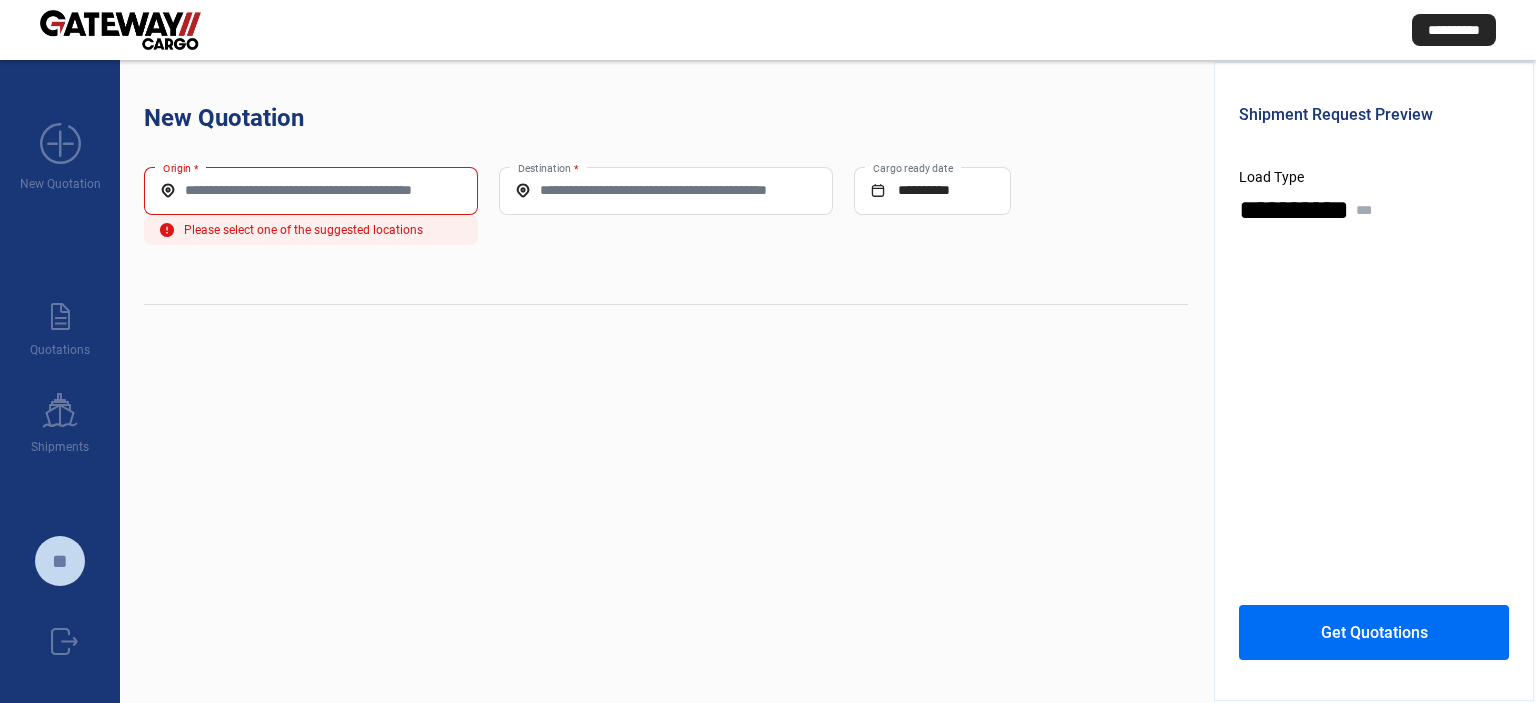 click on "Origin *" at bounding box center [311, 190] 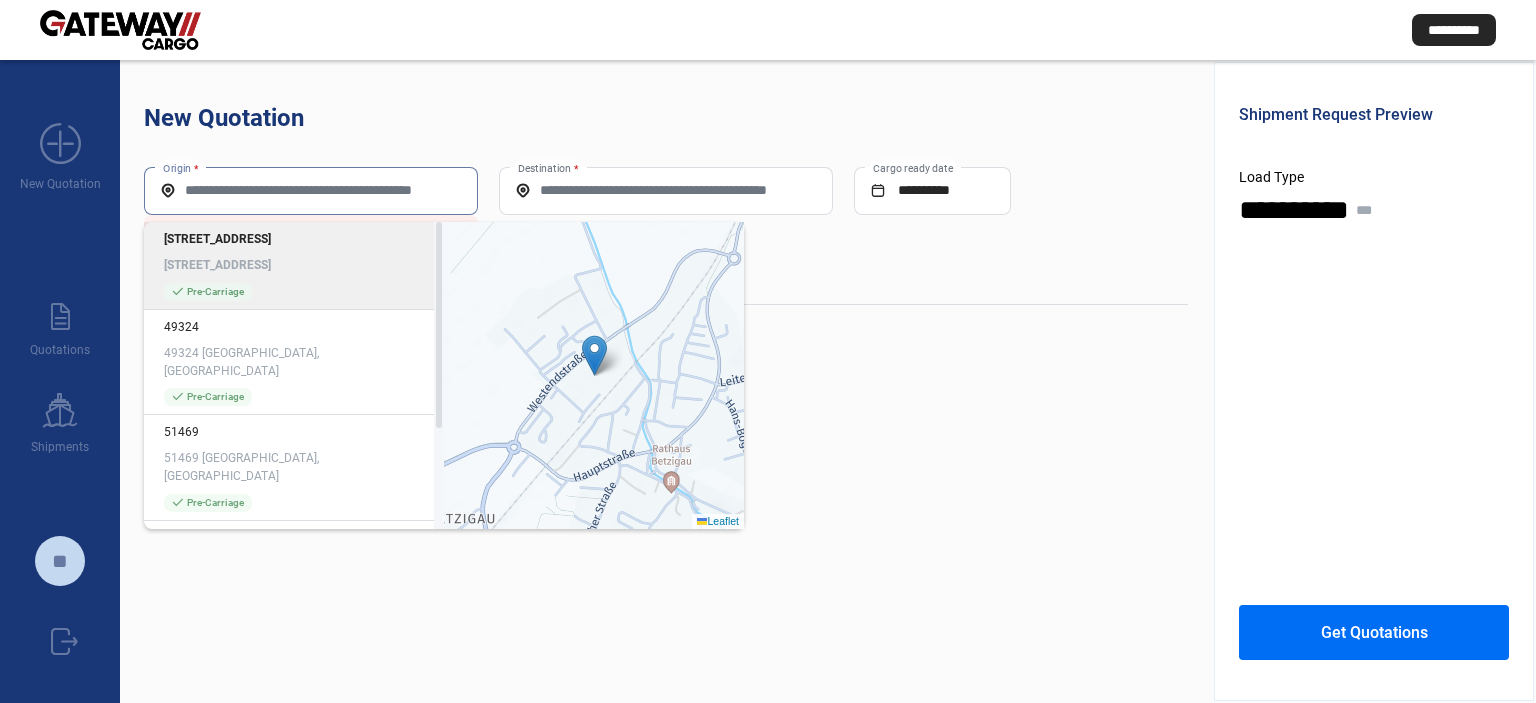 click on "Origin *" 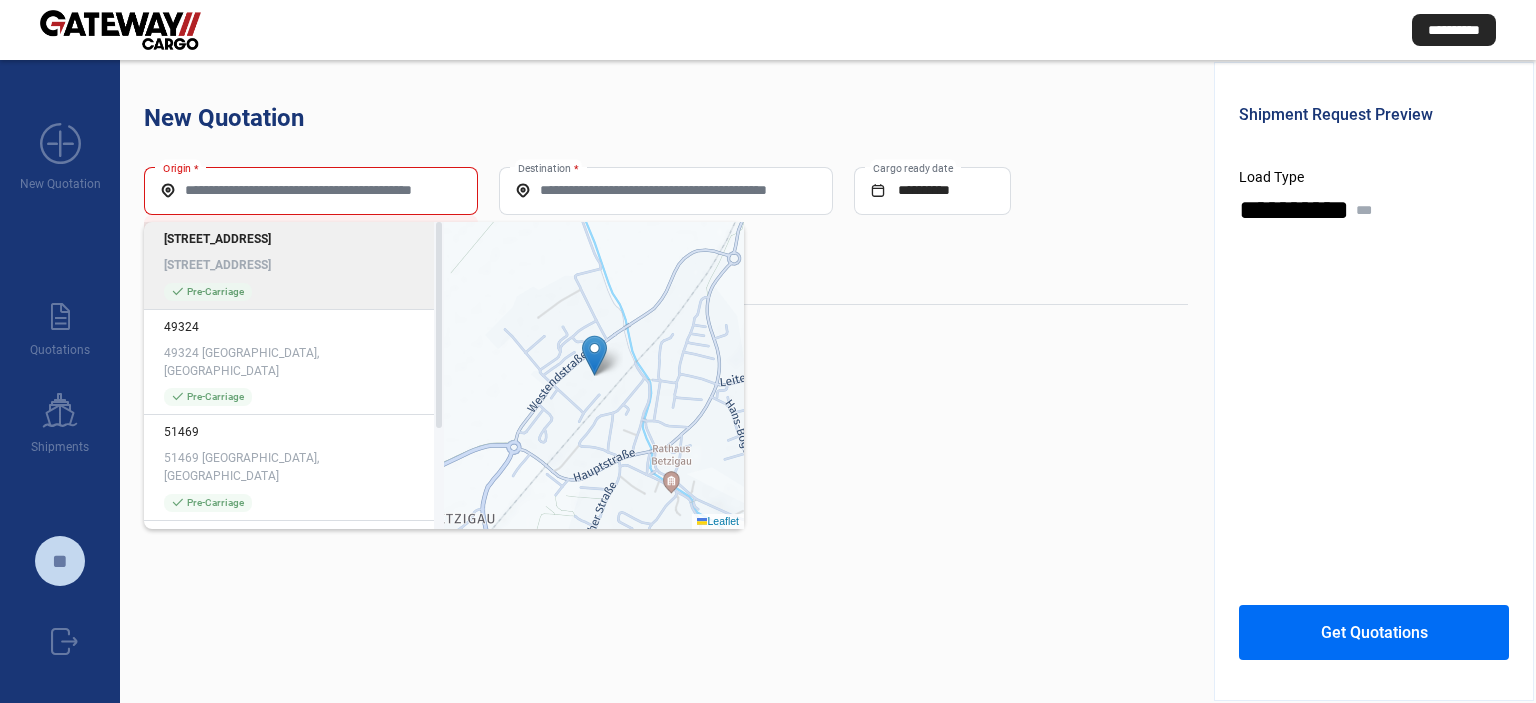click on "Origin *" 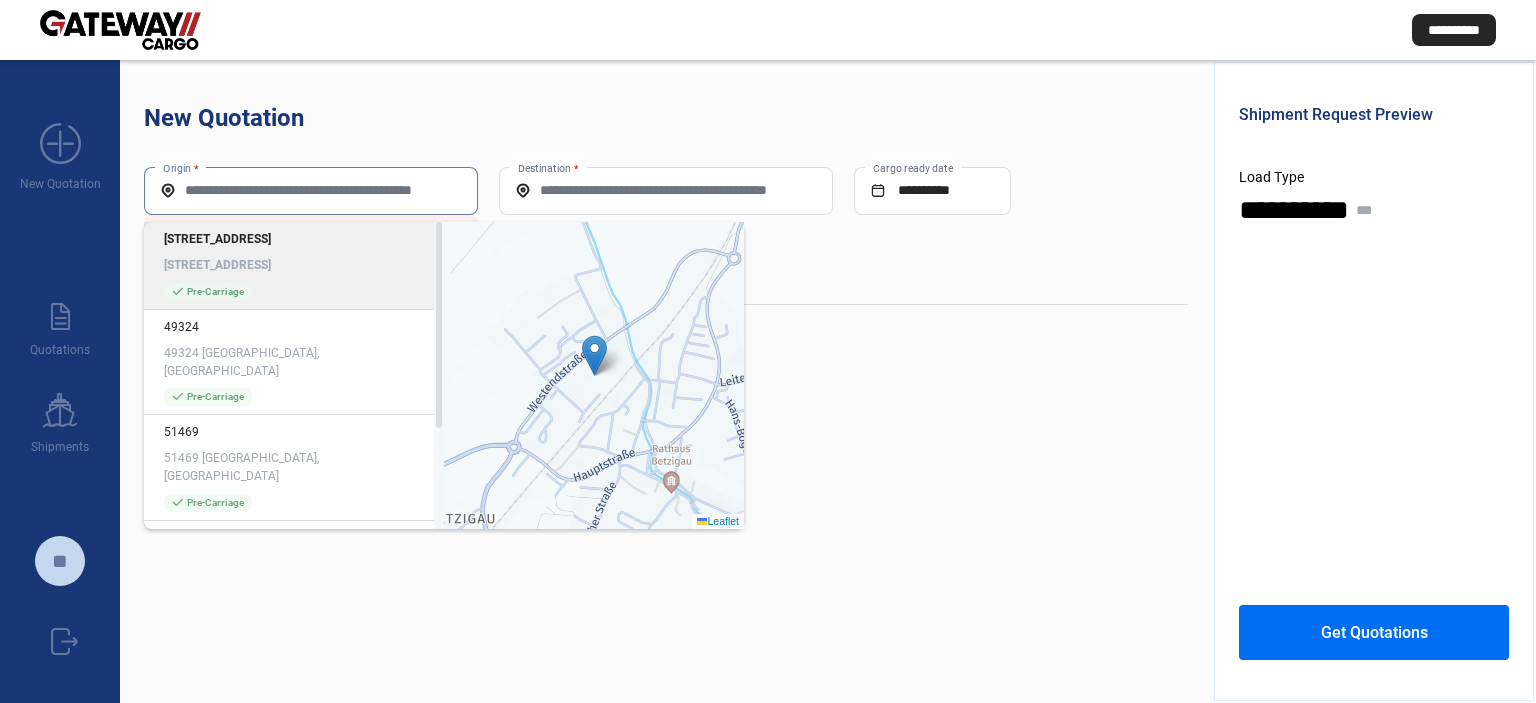click on "Origin *" at bounding box center (311, 190) 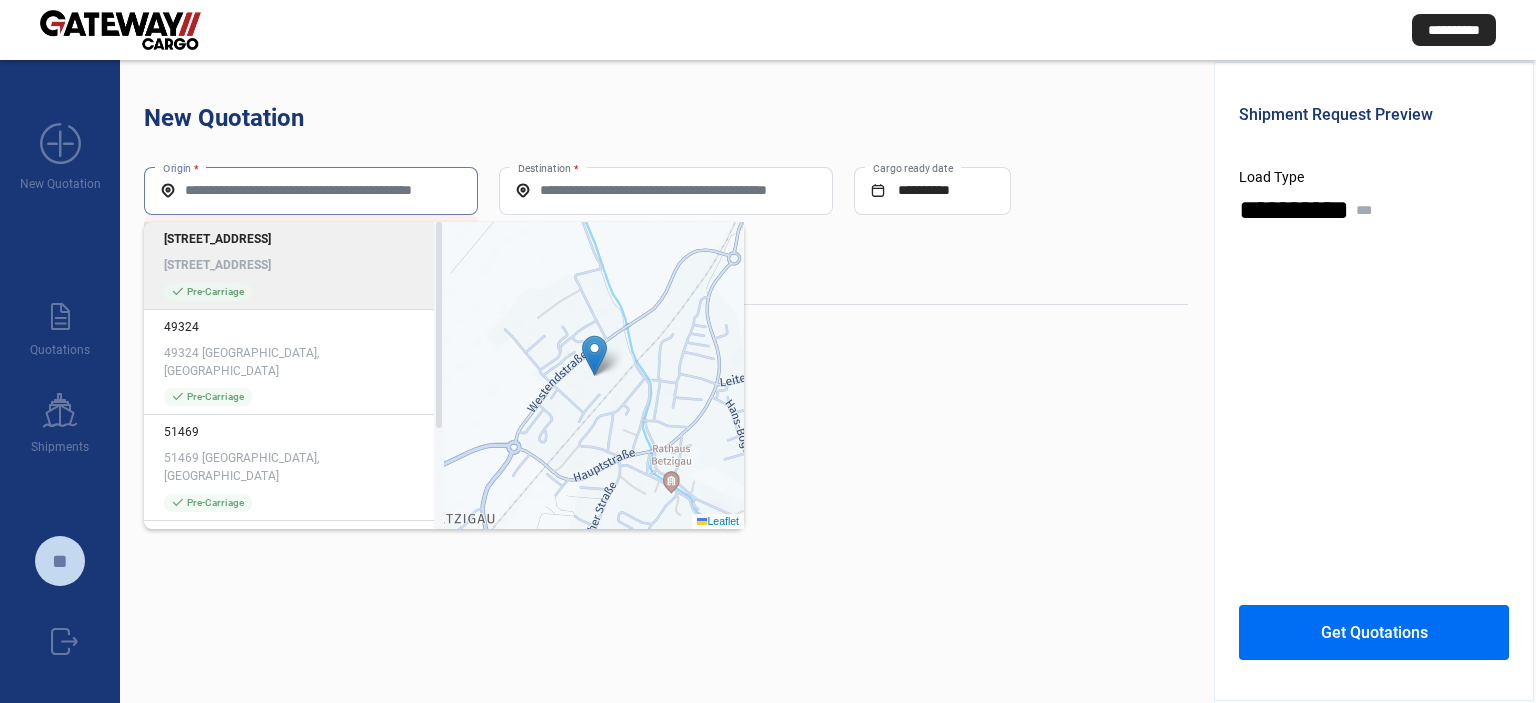 paste on "**********" 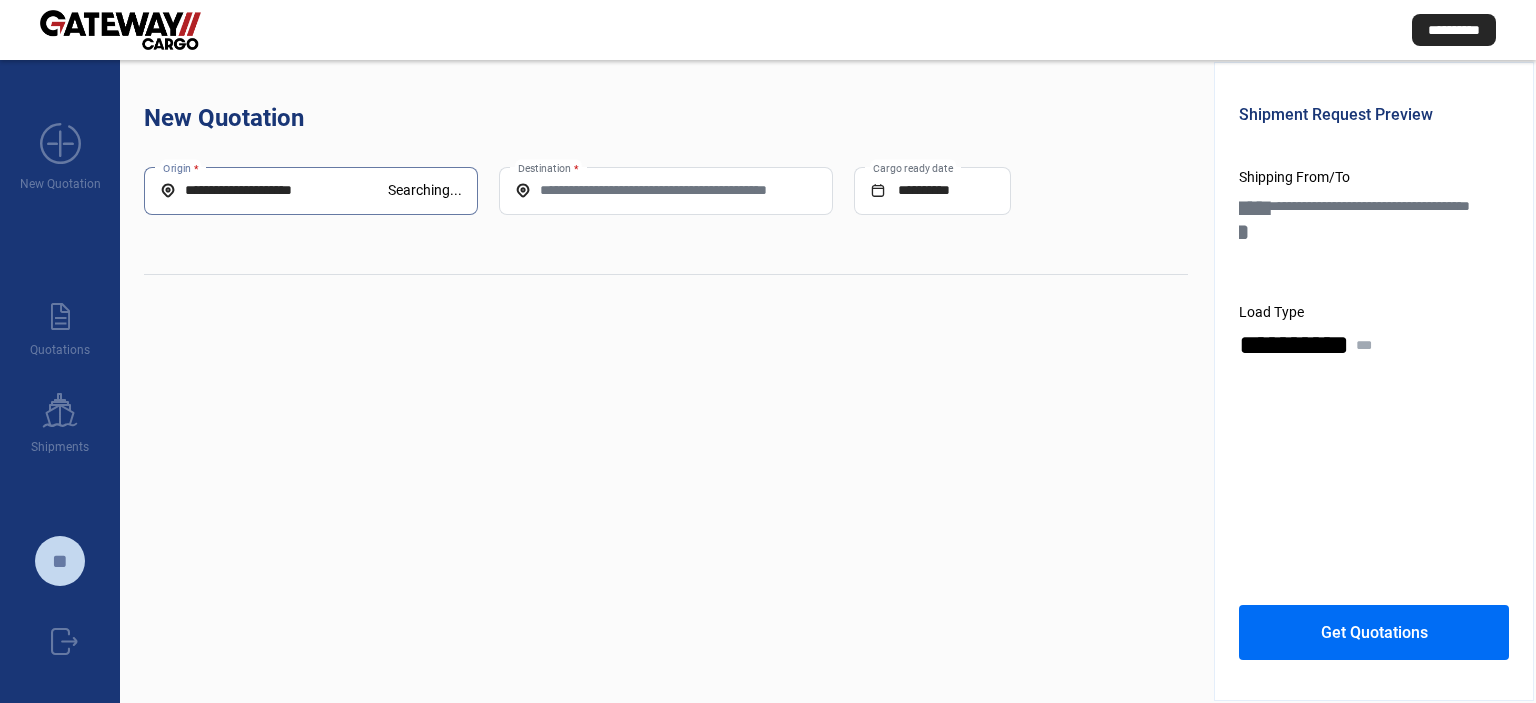 type on "**********" 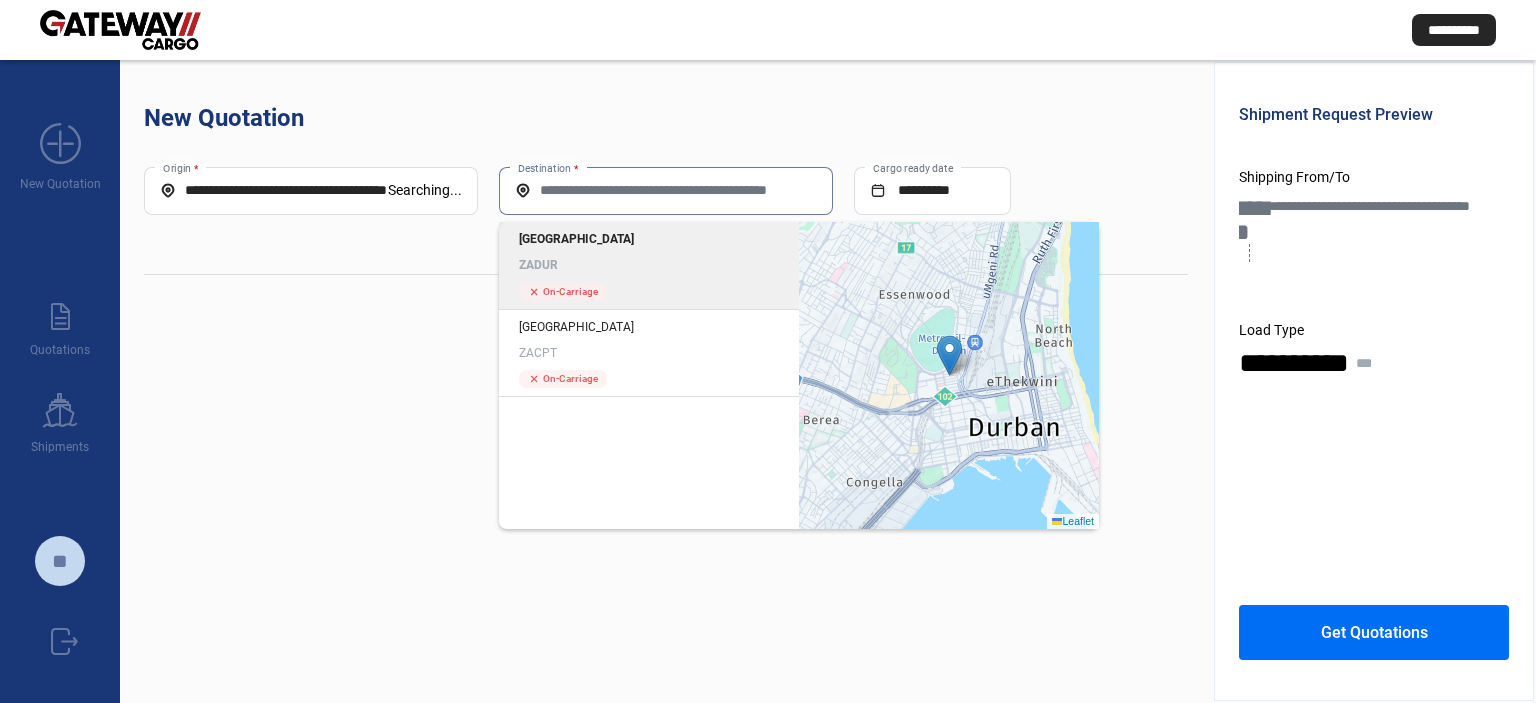 click on "Destination *" at bounding box center [666, 190] 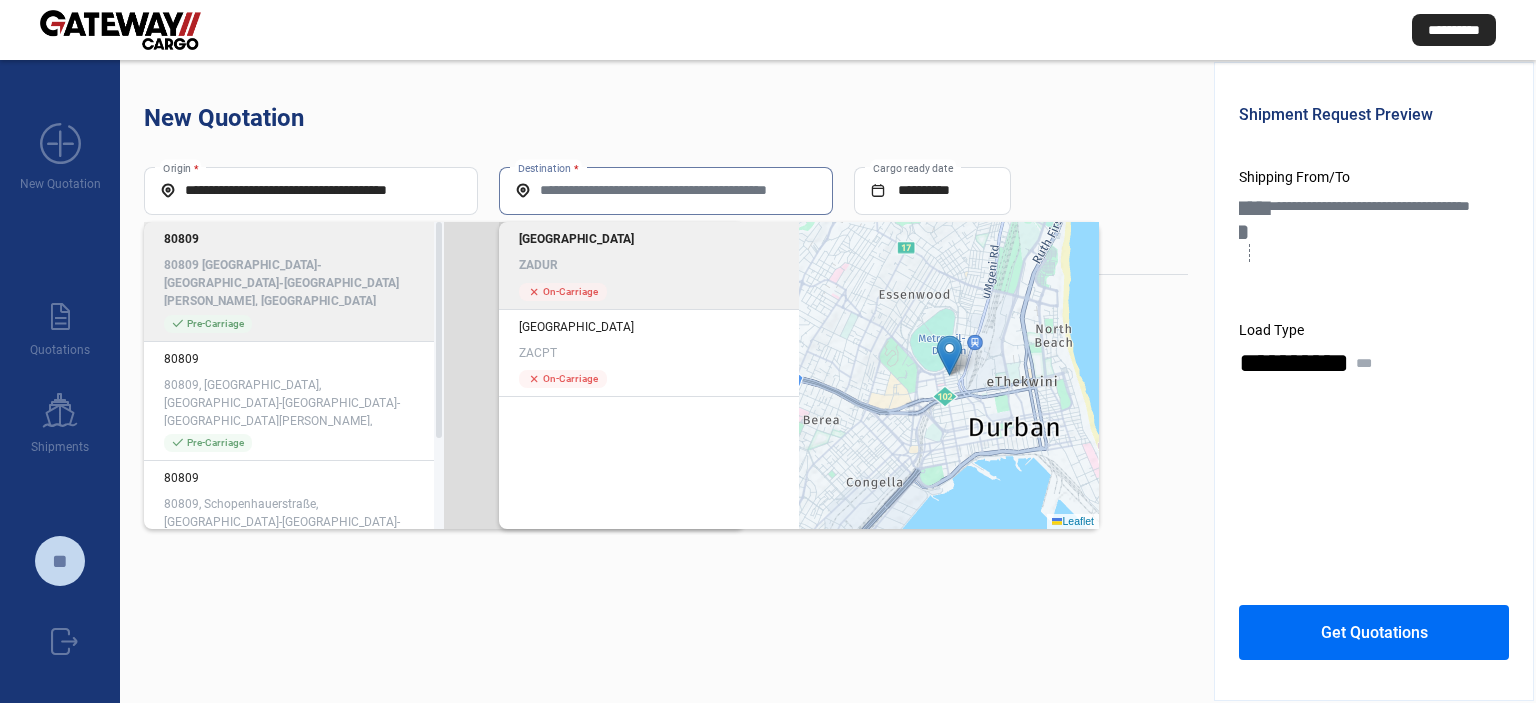 click on "Durban ZADUR" 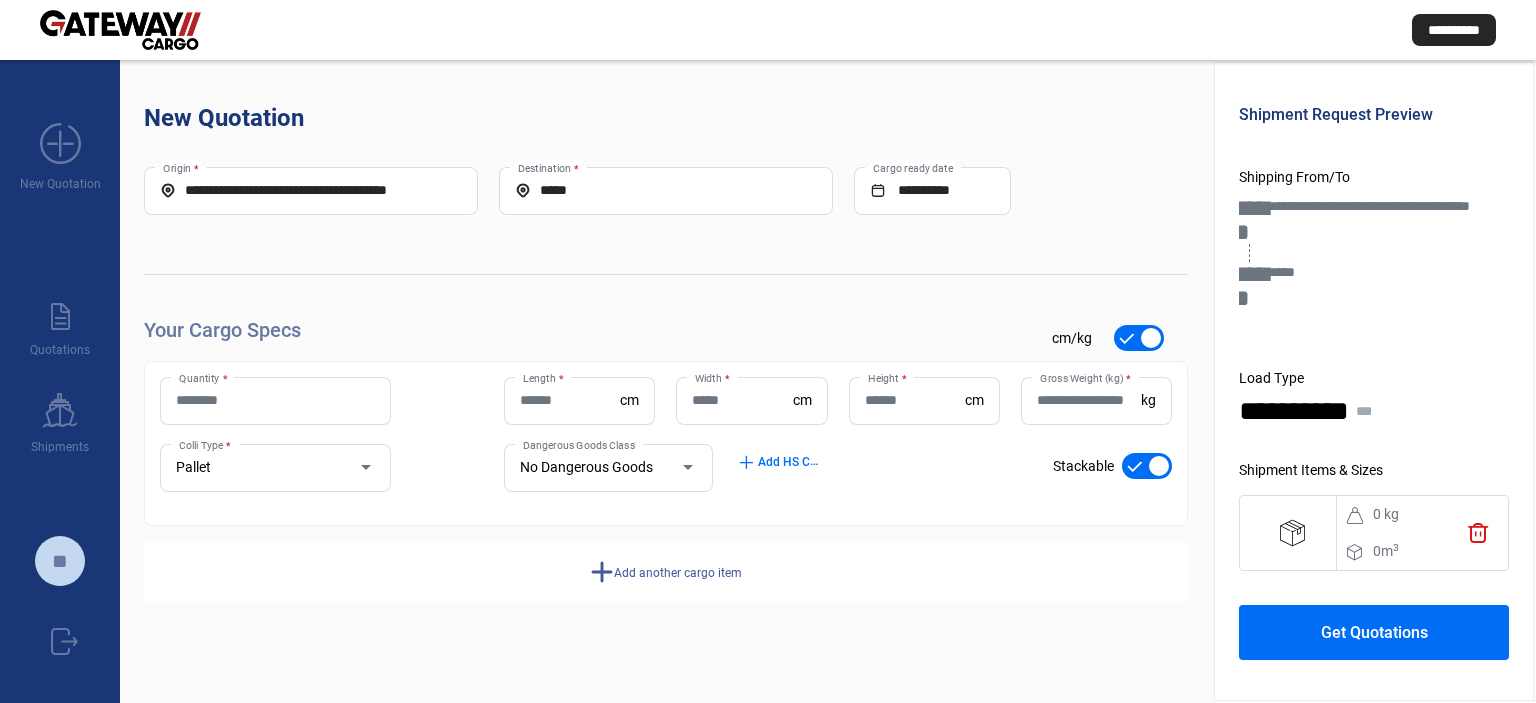 click on "**********" at bounding box center [311, 190] 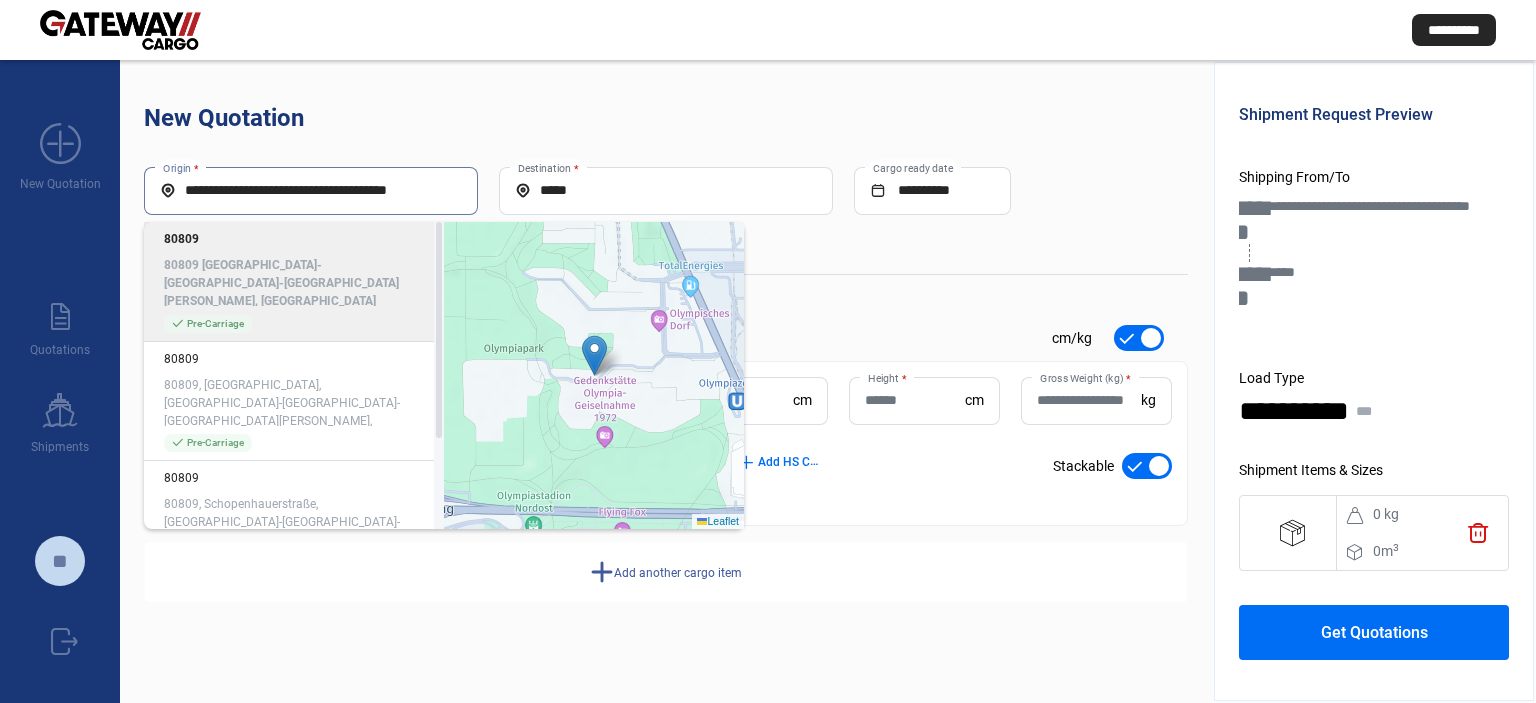 click on "80809 [GEOGRAPHIC_DATA]-[GEOGRAPHIC_DATA]-[GEOGRAPHIC_DATA][PERSON_NAME], [GEOGRAPHIC_DATA]" 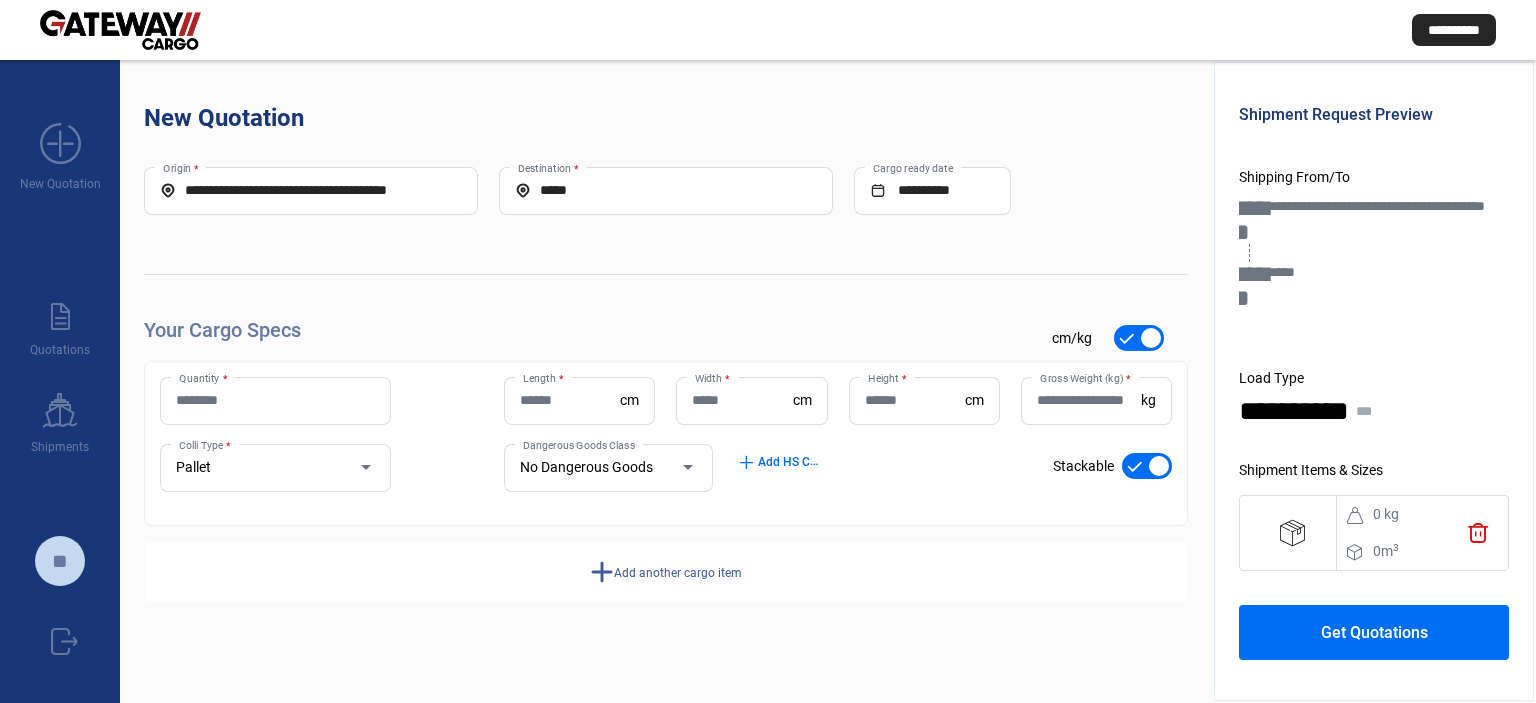type on "**********" 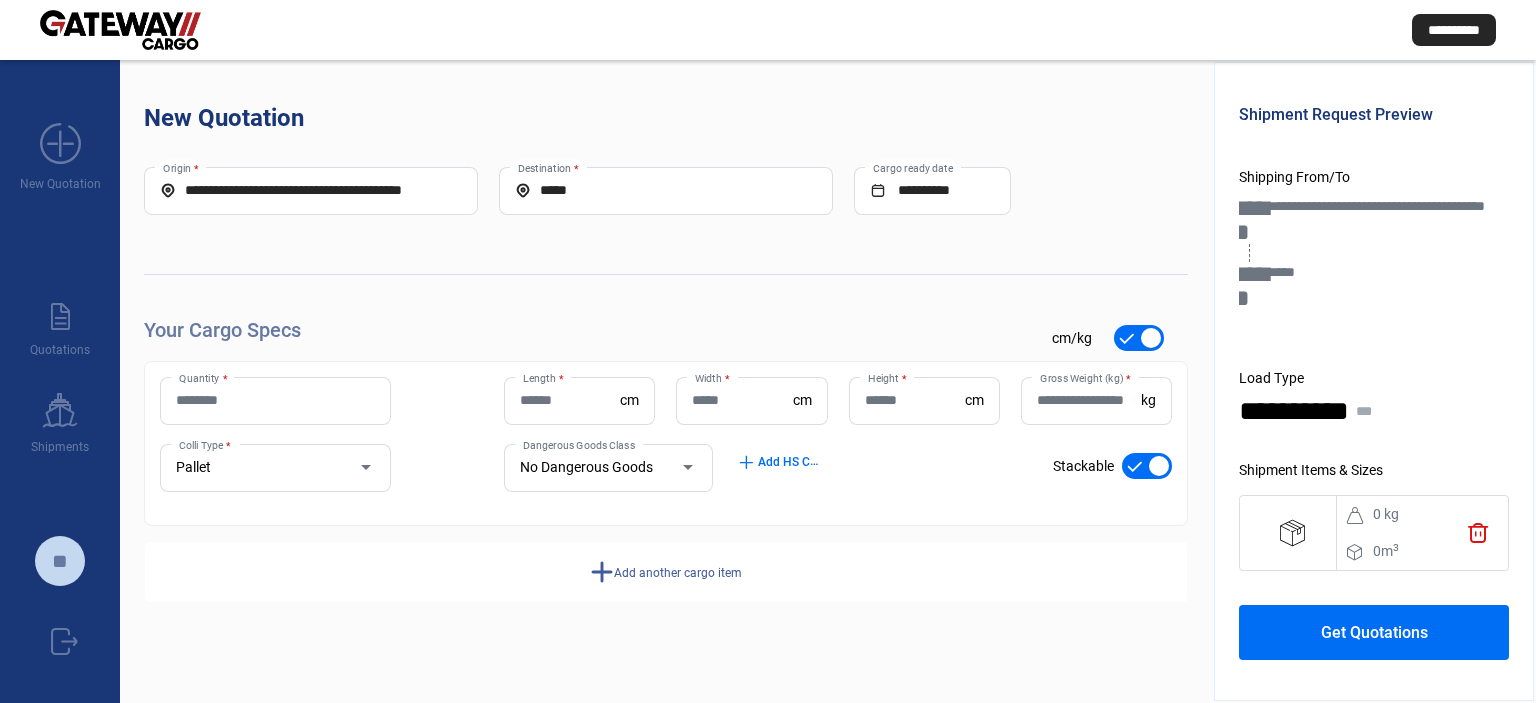 click on "Add another cargo item" 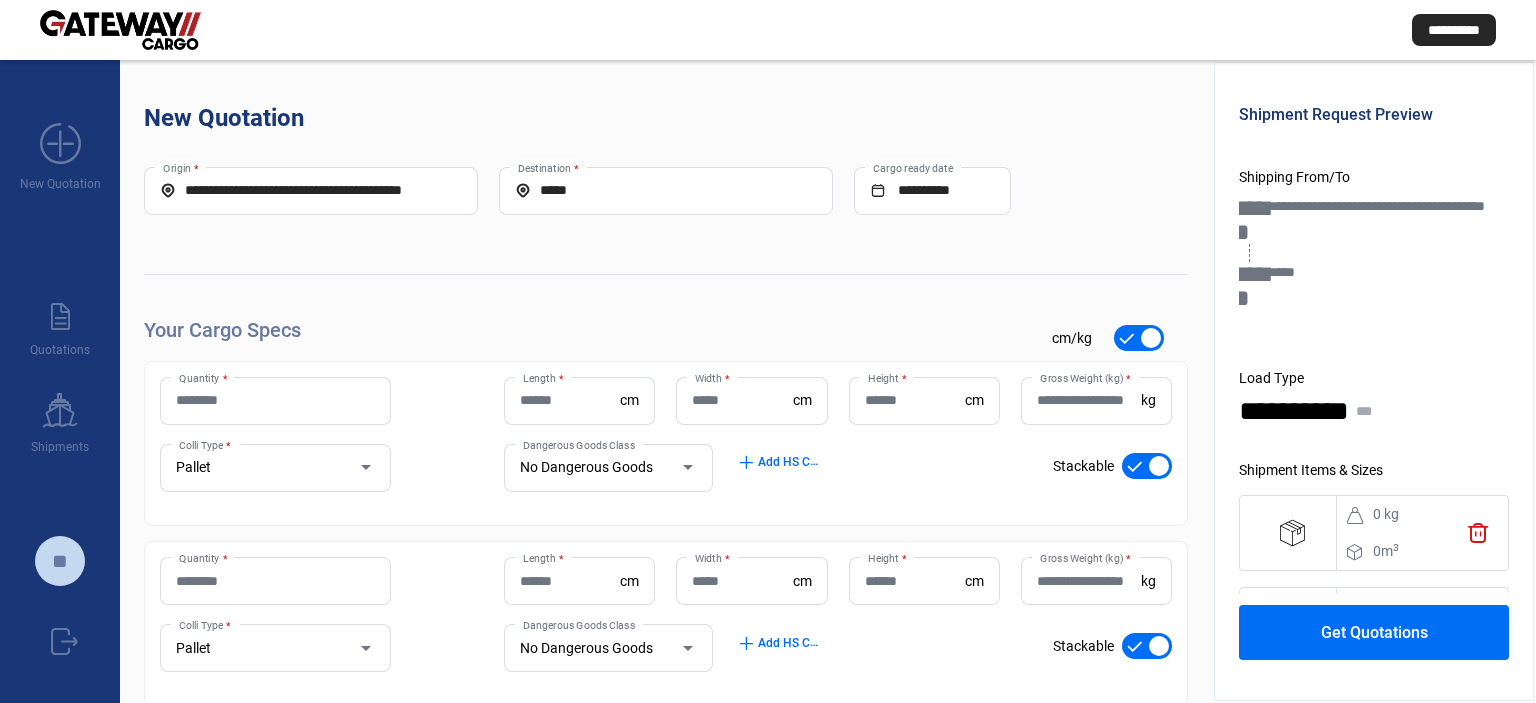 scroll, scrollTop: 120, scrollLeft: 0, axis: vertical 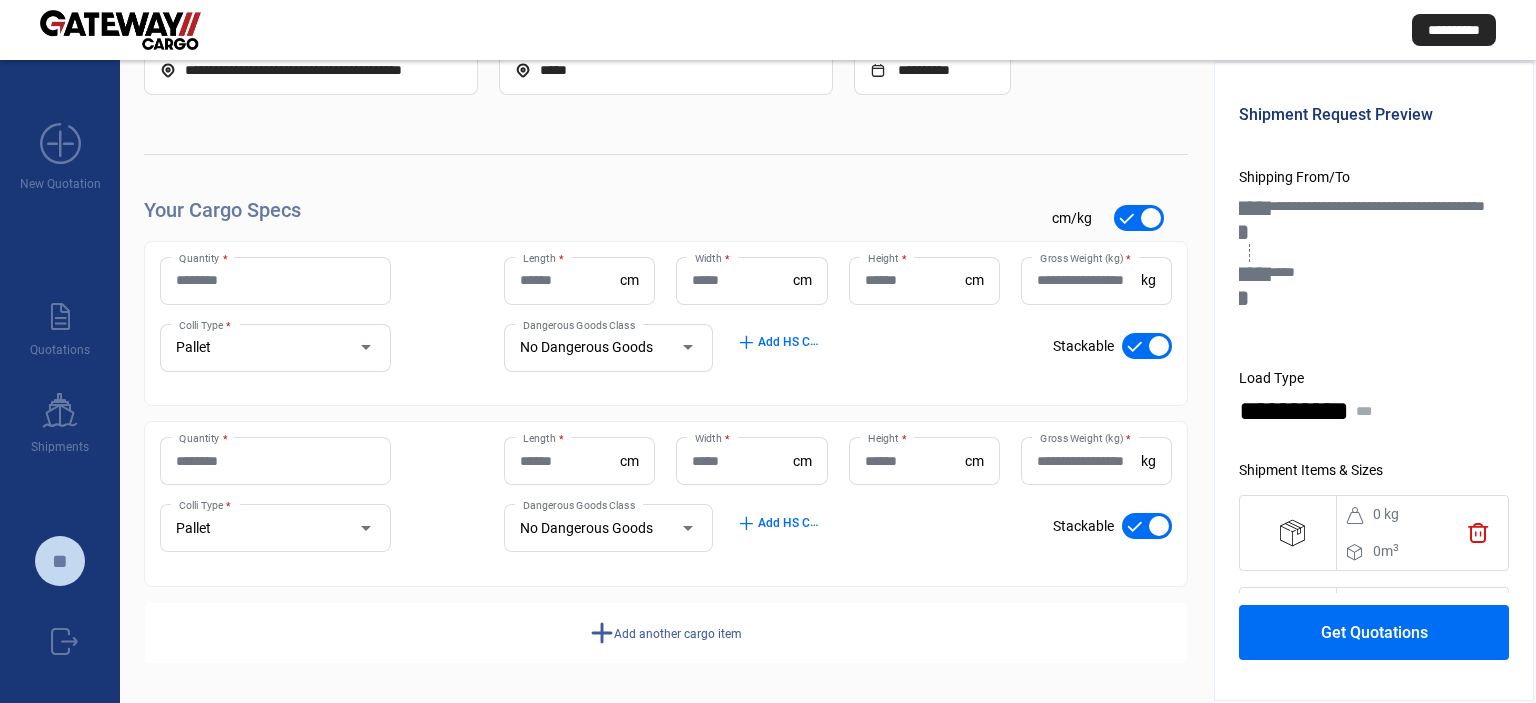 click on "add  Add another cargo item" 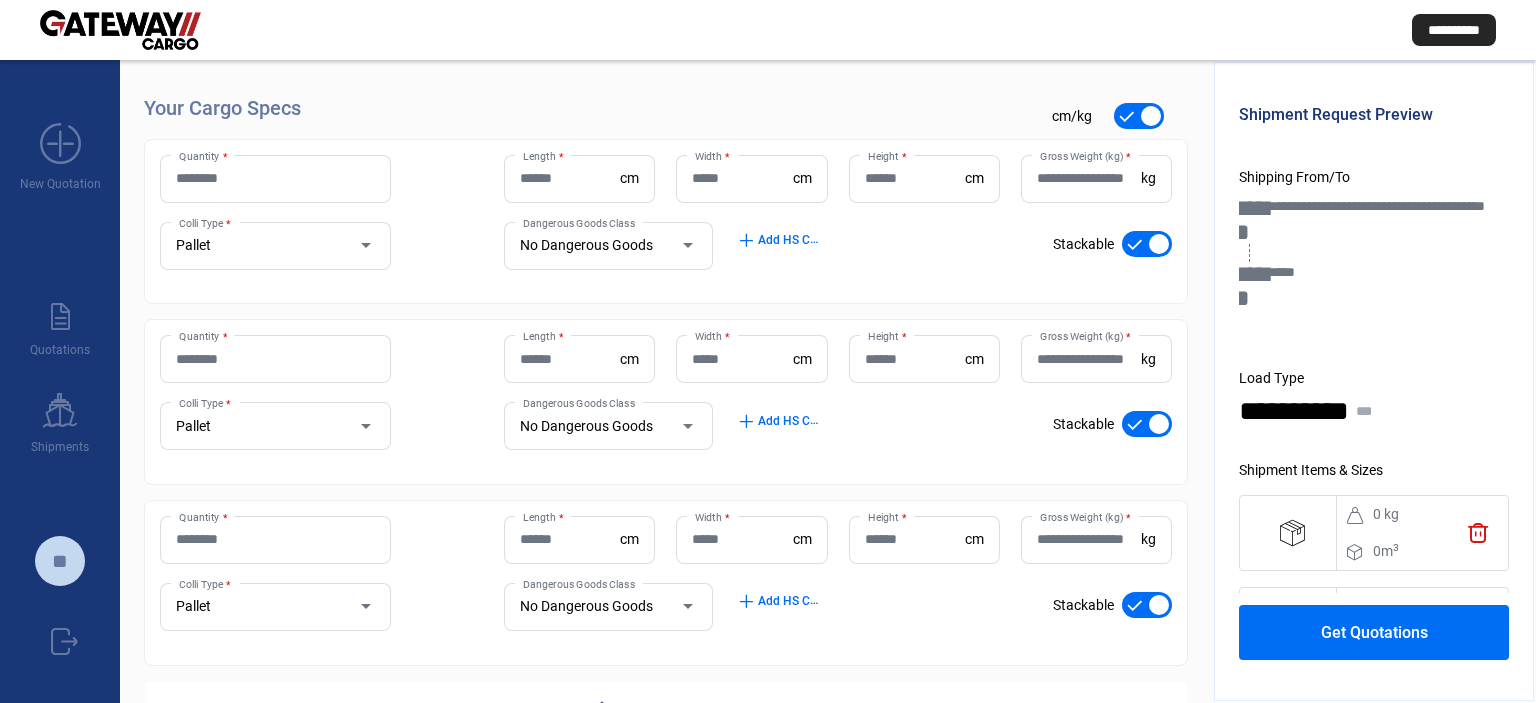 scroll, scrollTop: 300, scrollLeft: 0, axis: vertical 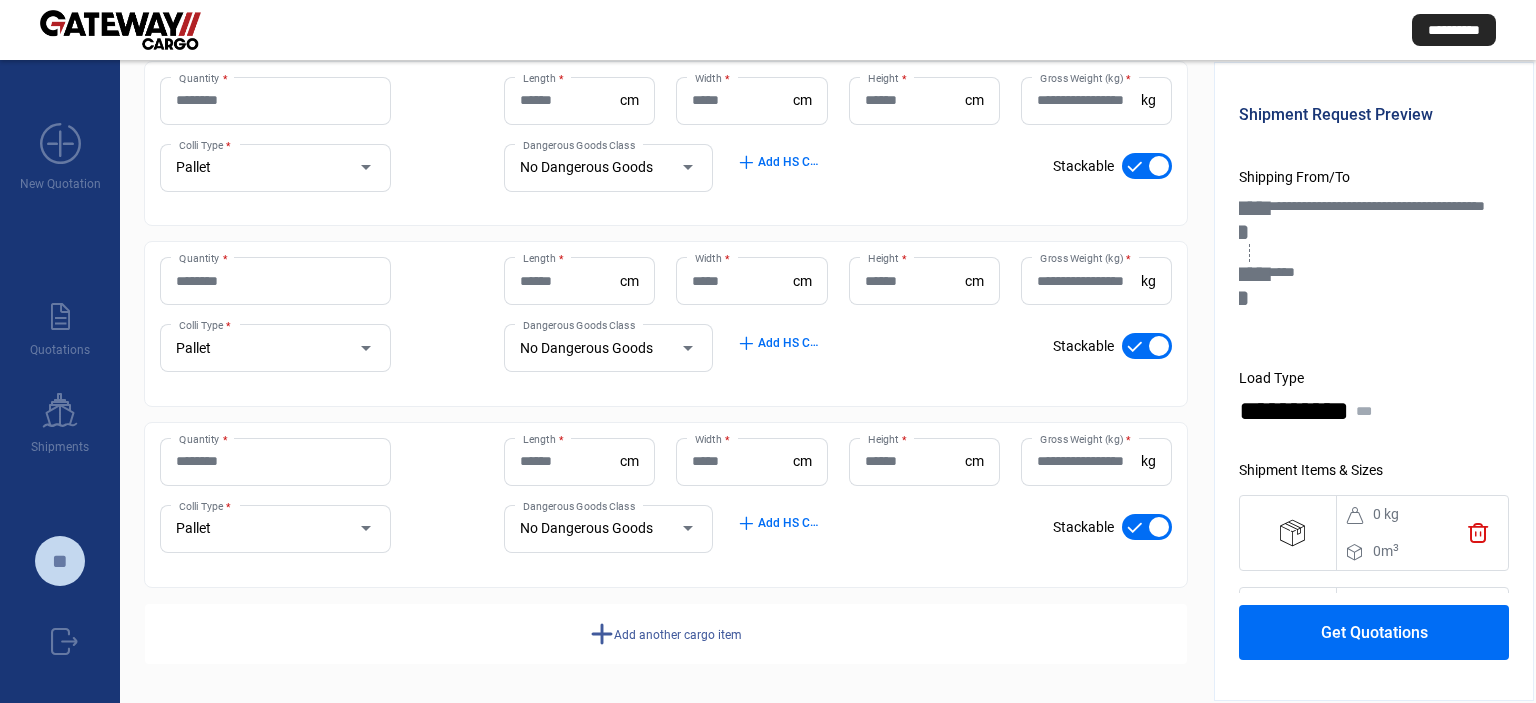 click on "add  Add another cargo item" 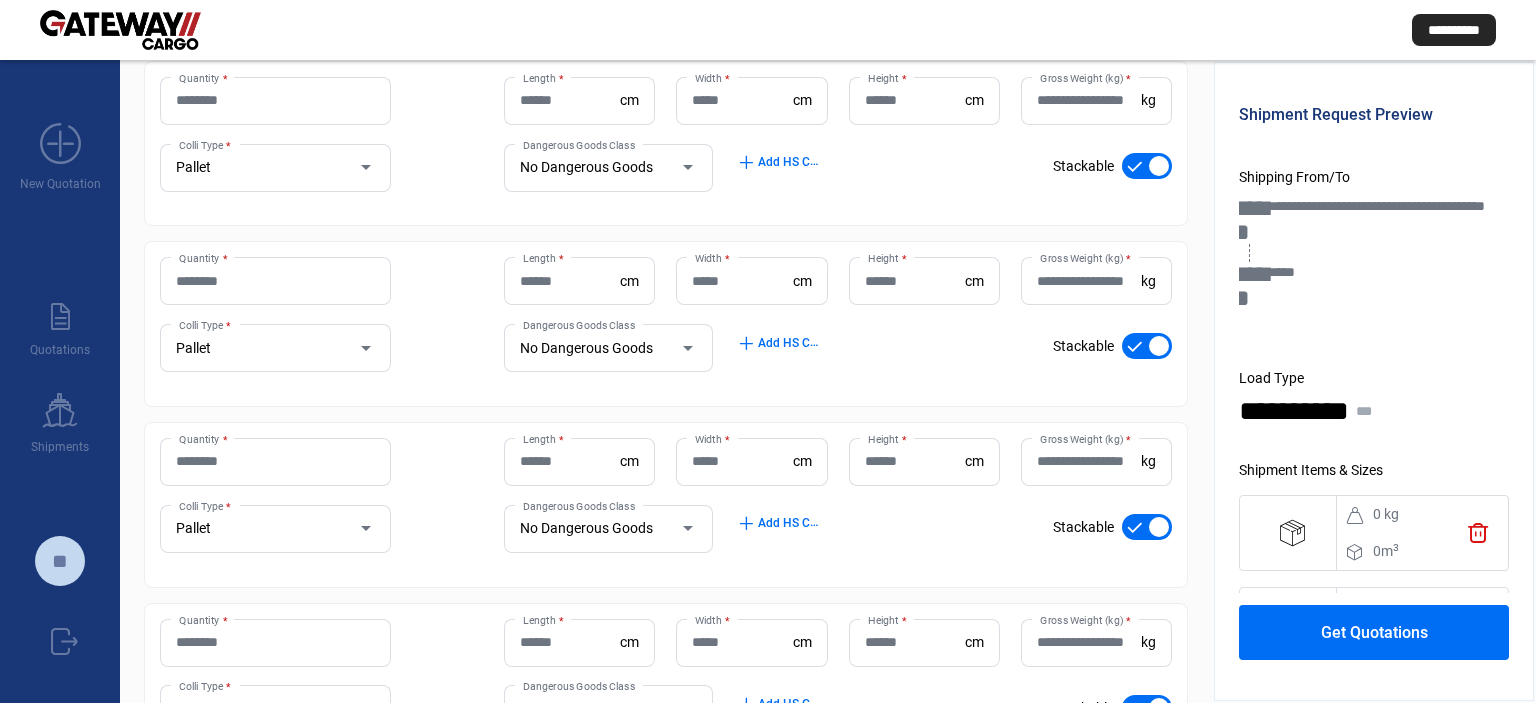scroll, scrollTop: 0, scrollLeft: 0, axis: both 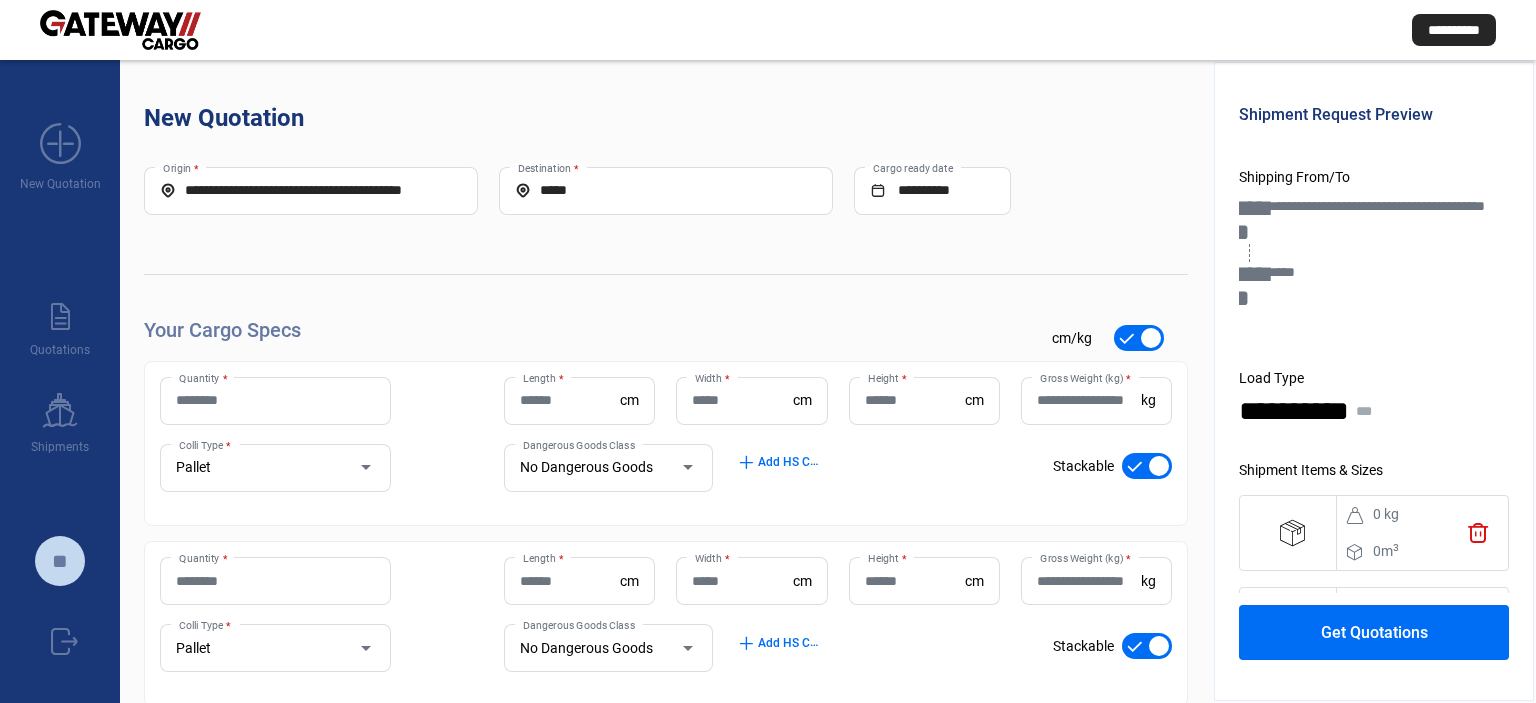 click on "Quantity *" at bounding box center (275, 400) 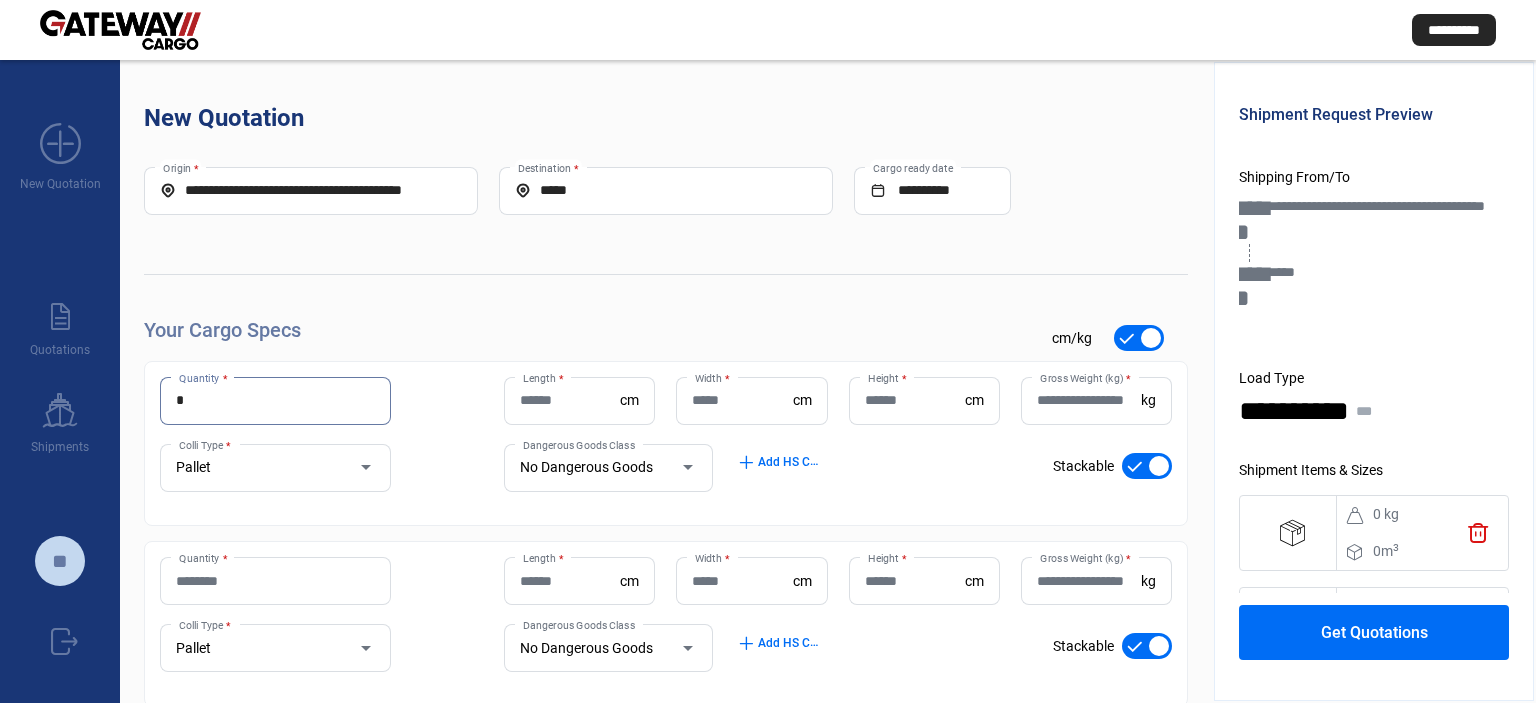type on "*" 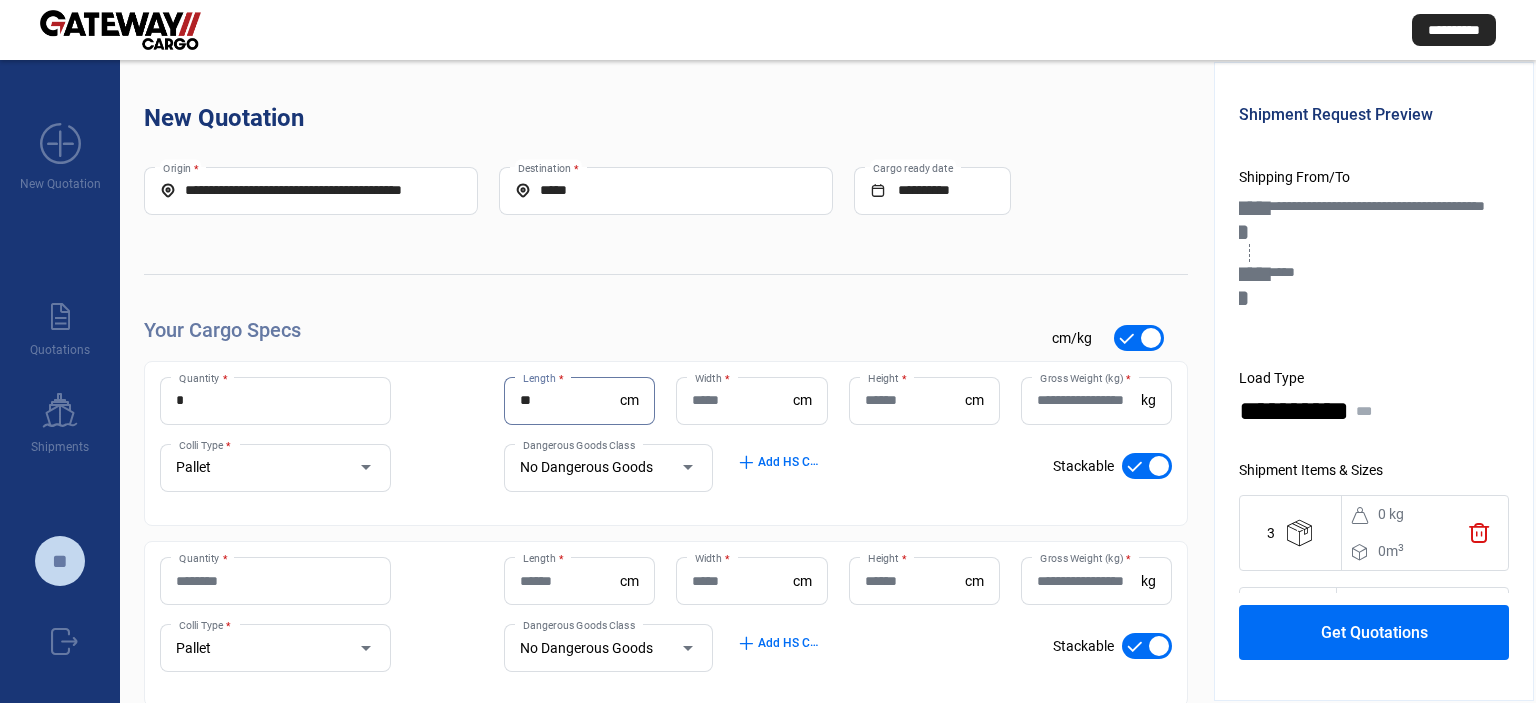 type on "**" 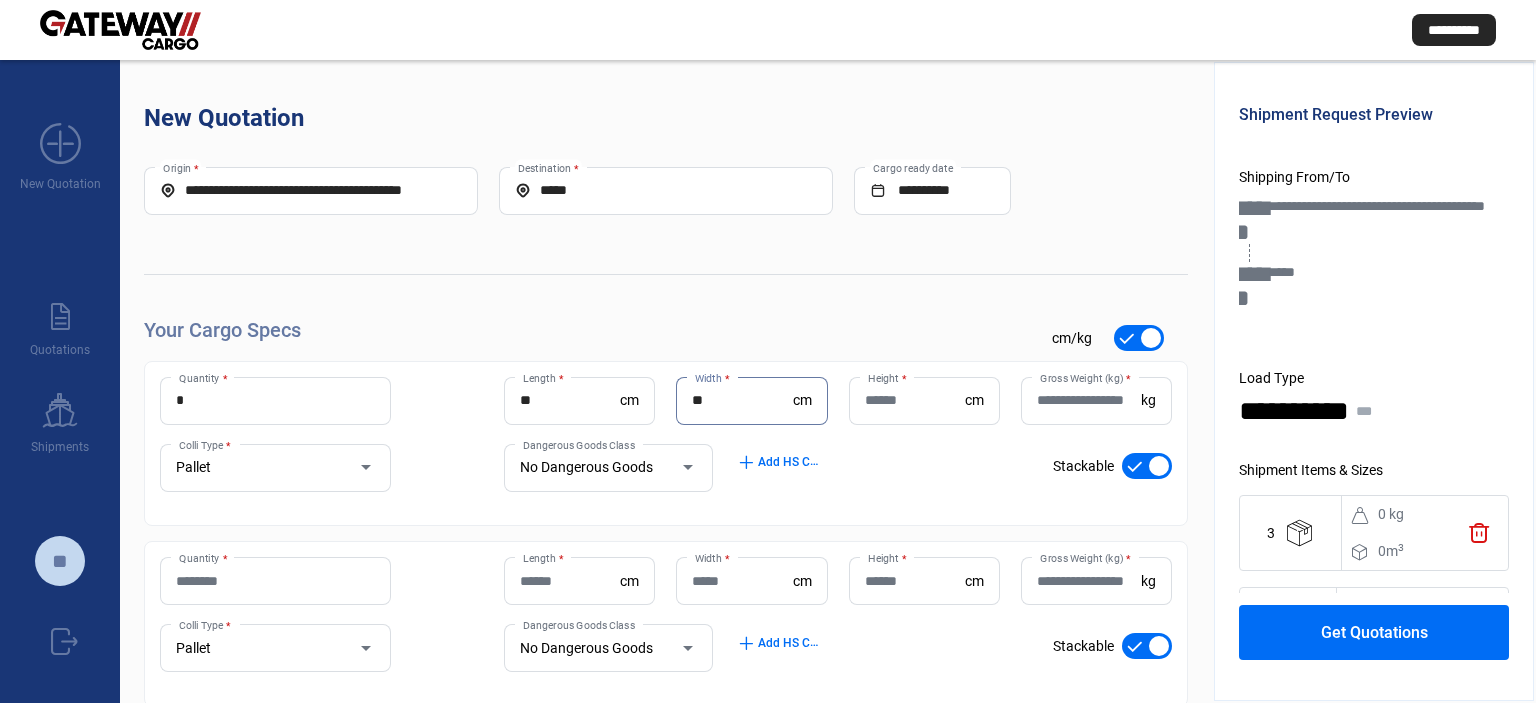 type on "**" 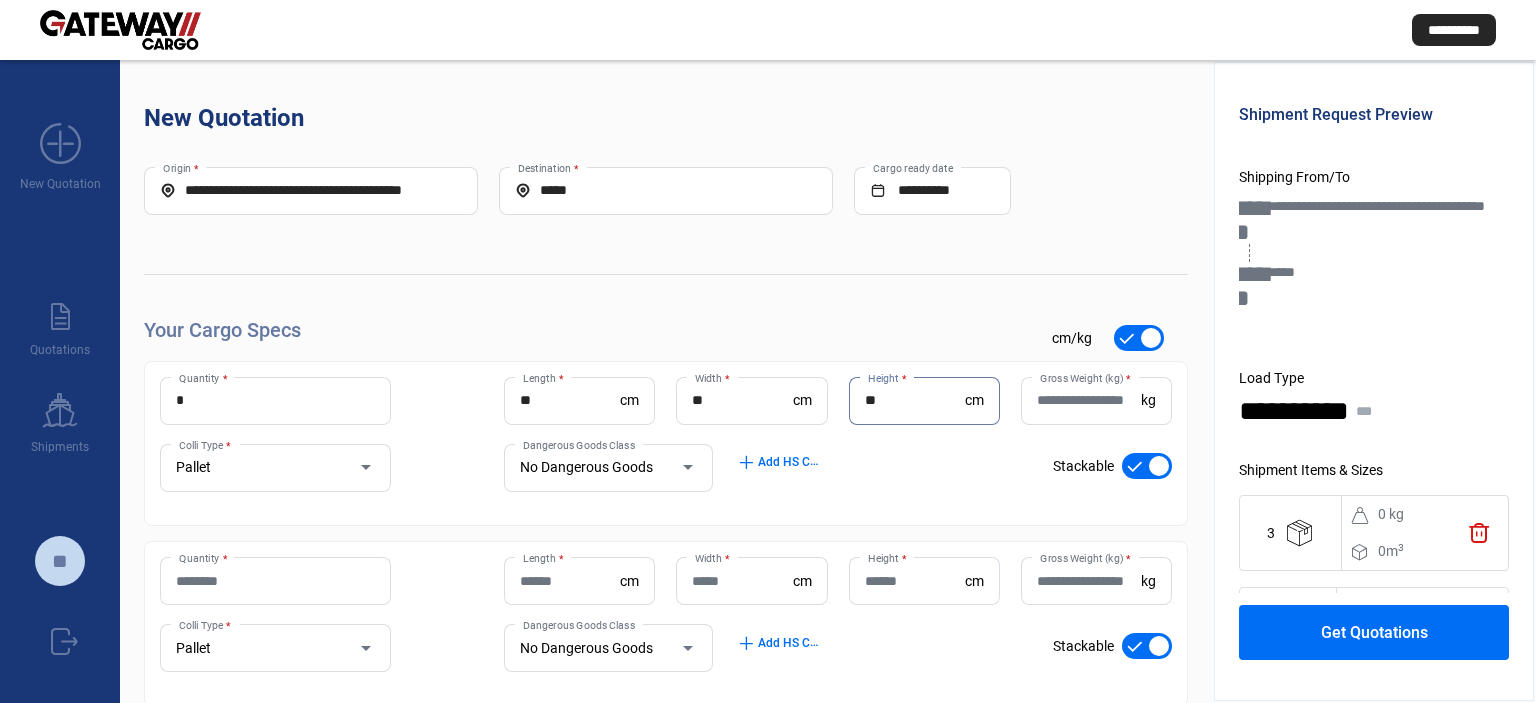 type on "**" 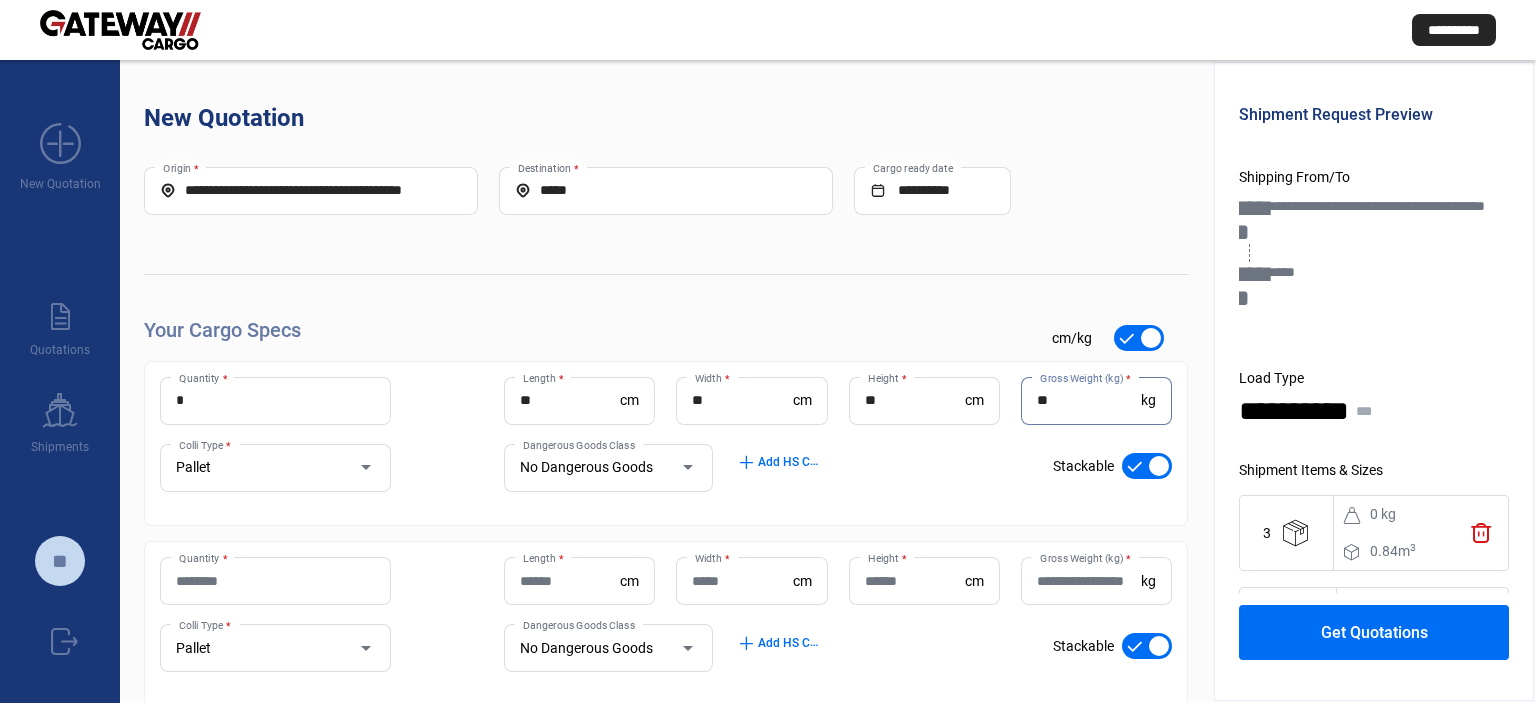 type on "*" 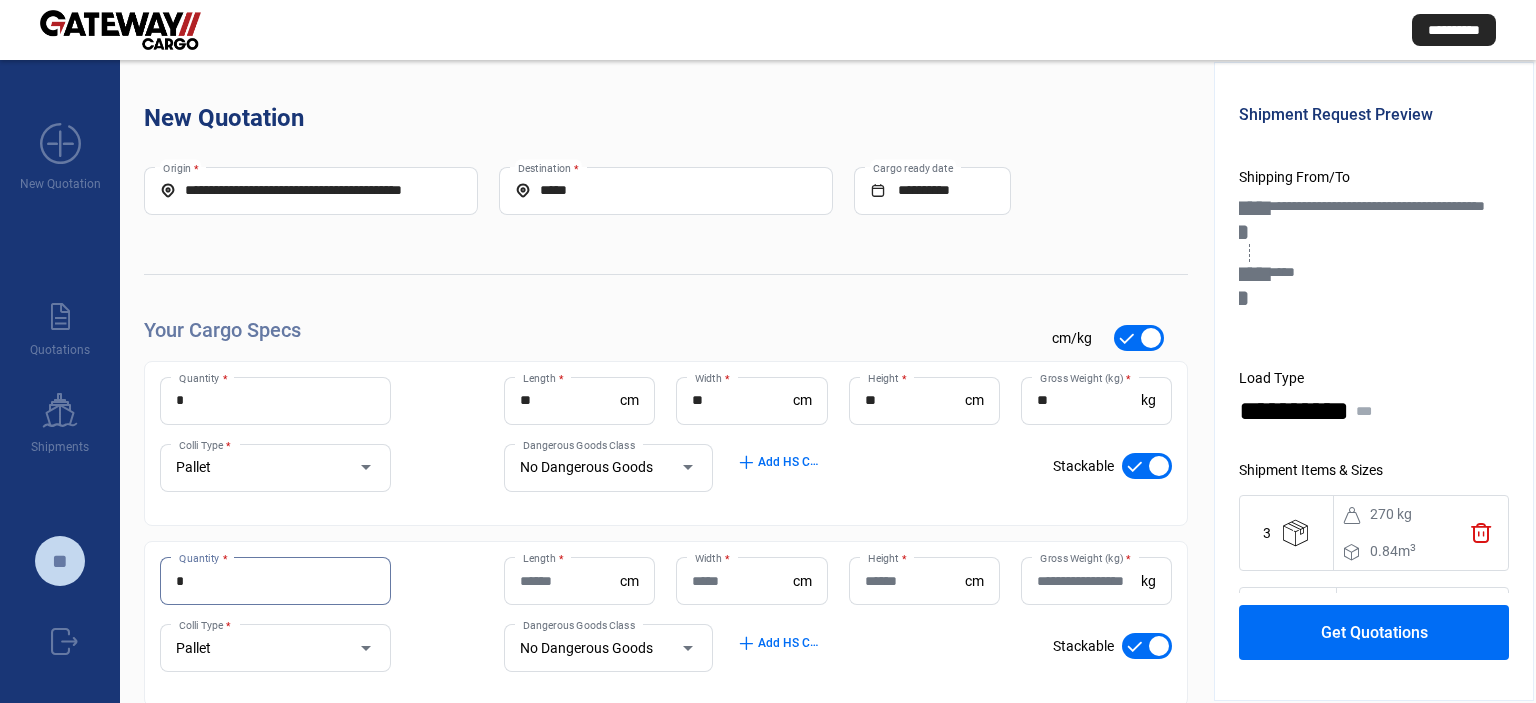type on "*" 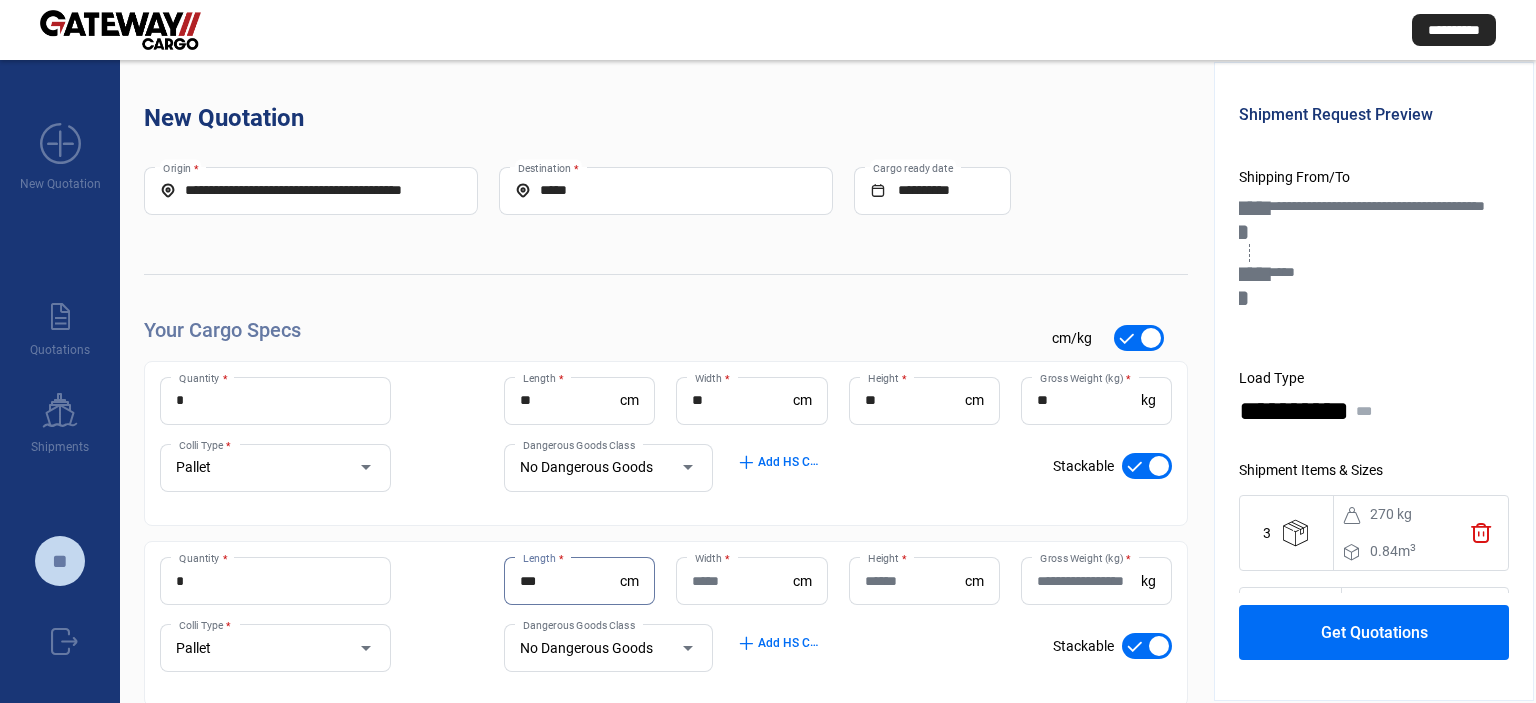 type on "***" 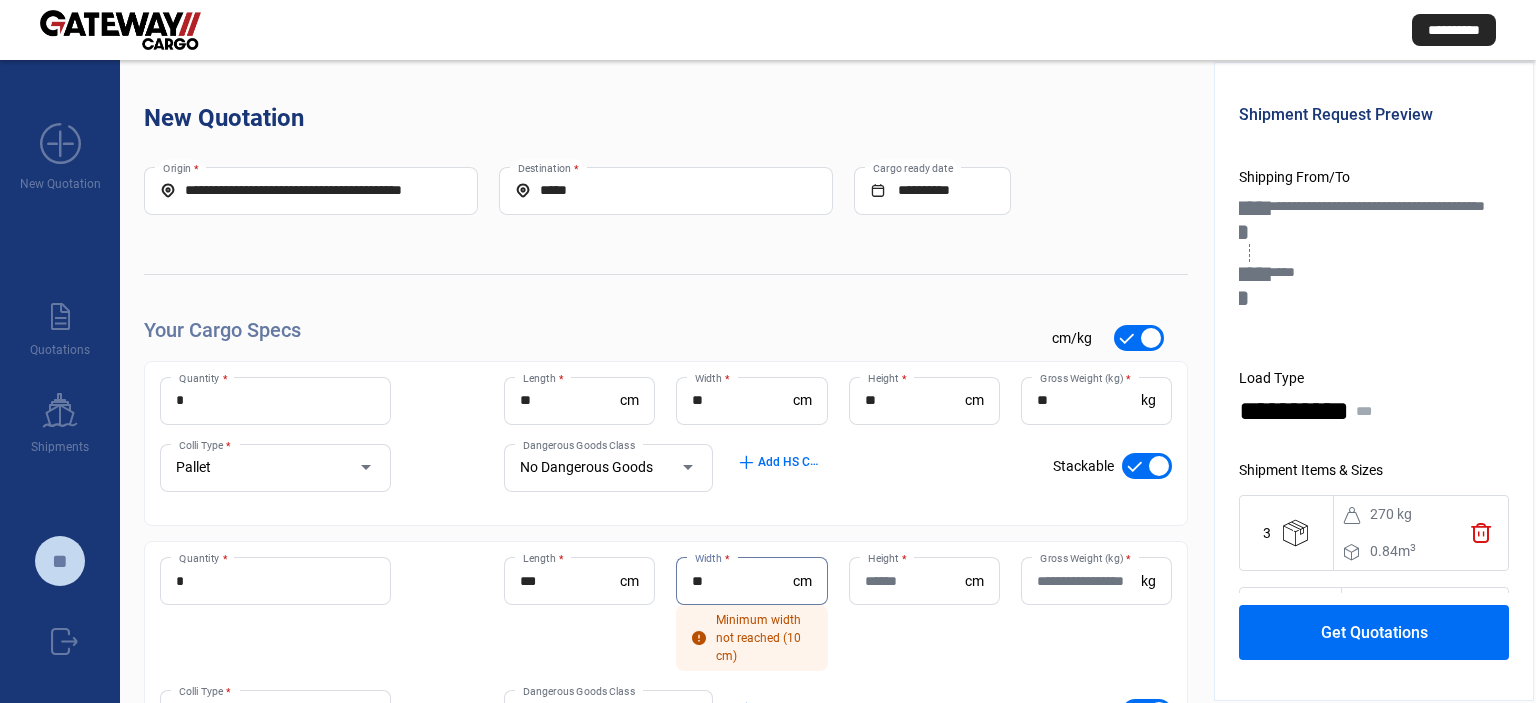 type on "**" 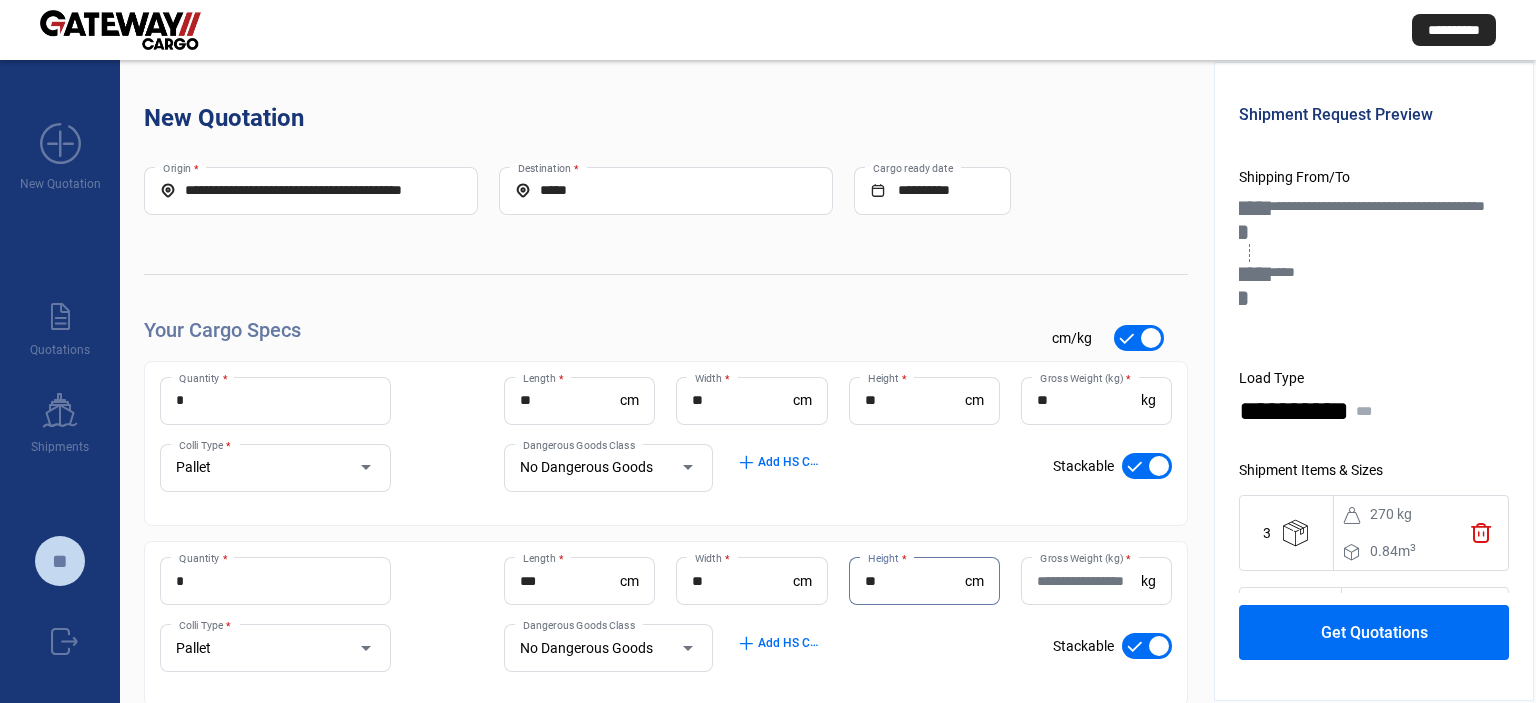 type on "**" 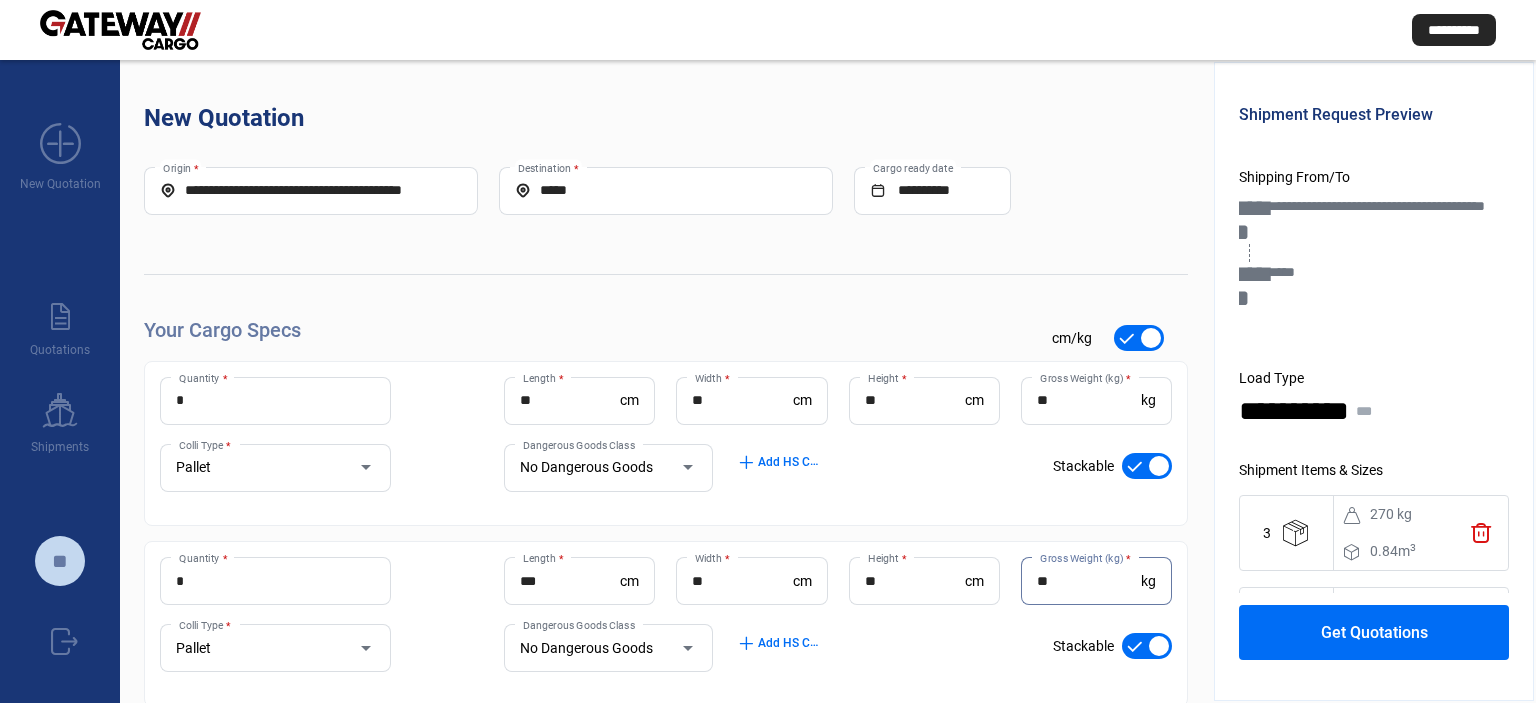 type on "**" 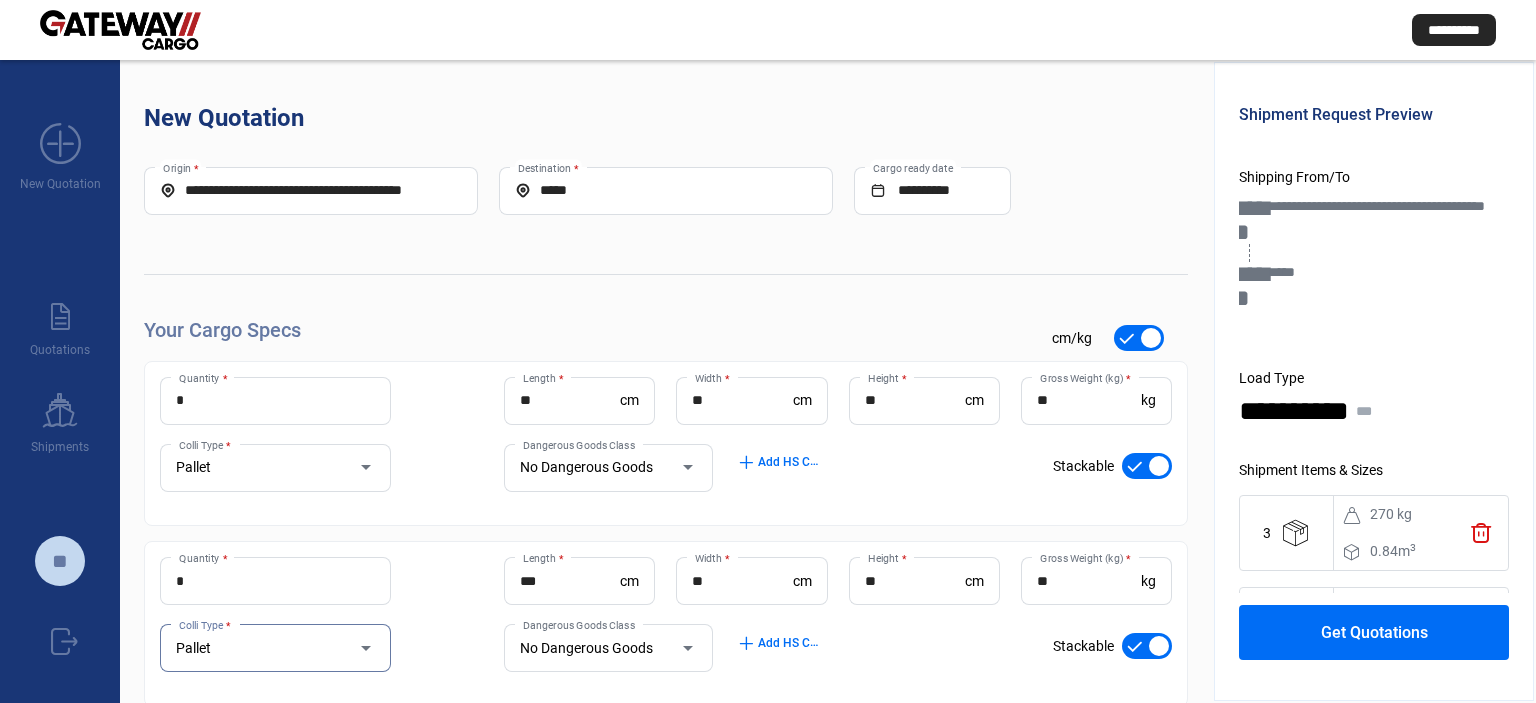 scroll, scrollTop: 202, scrollLeft: 0, axis: vertical 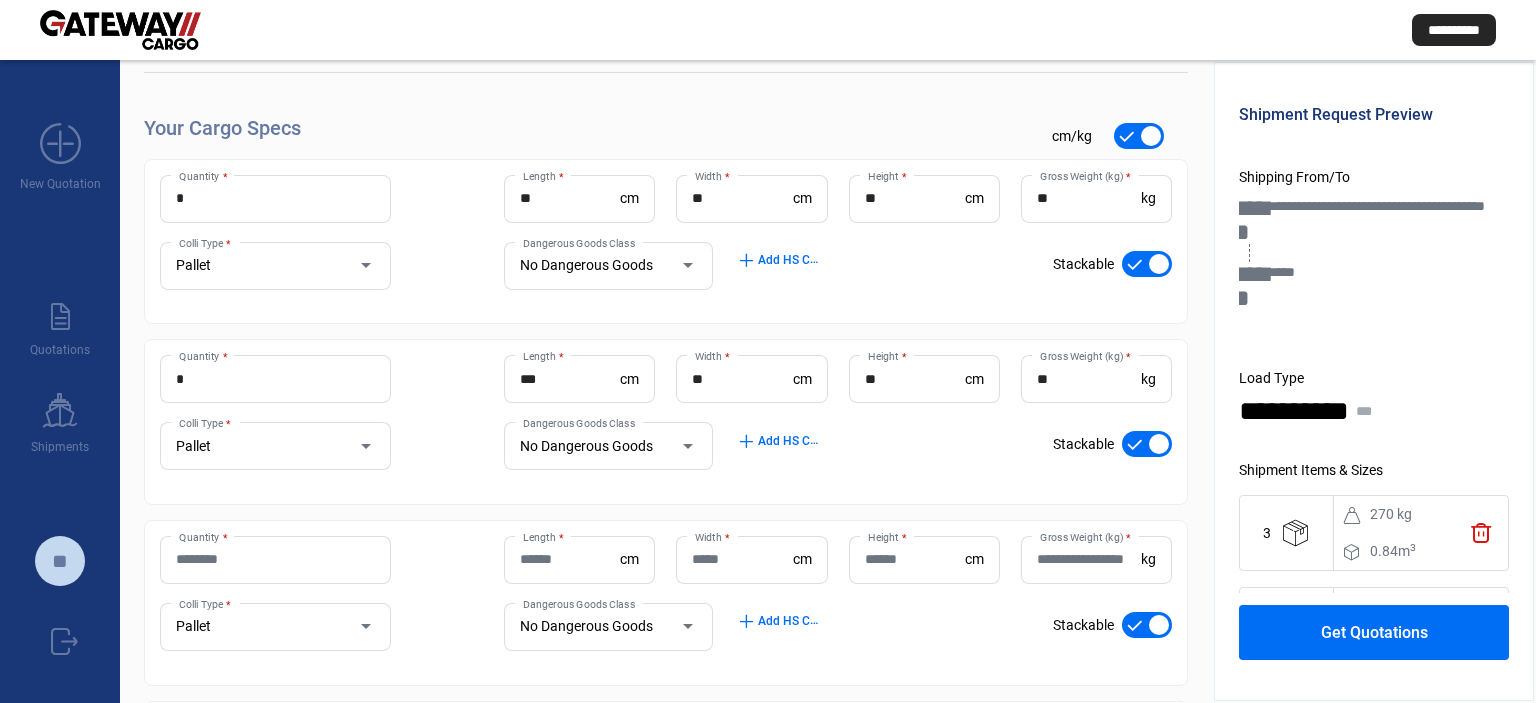 click on "Quantity *" 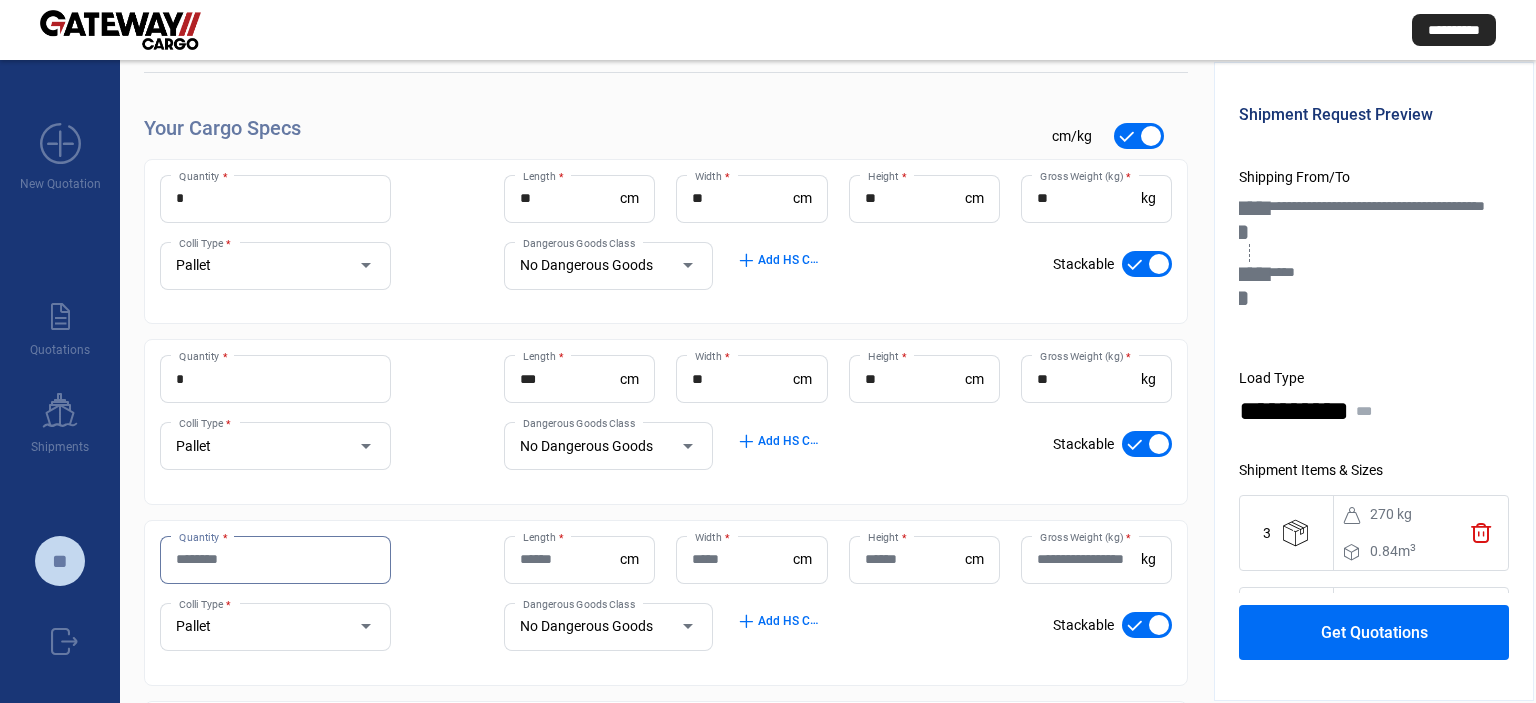 click on "Quantity *" at bounding box center (275, 559) 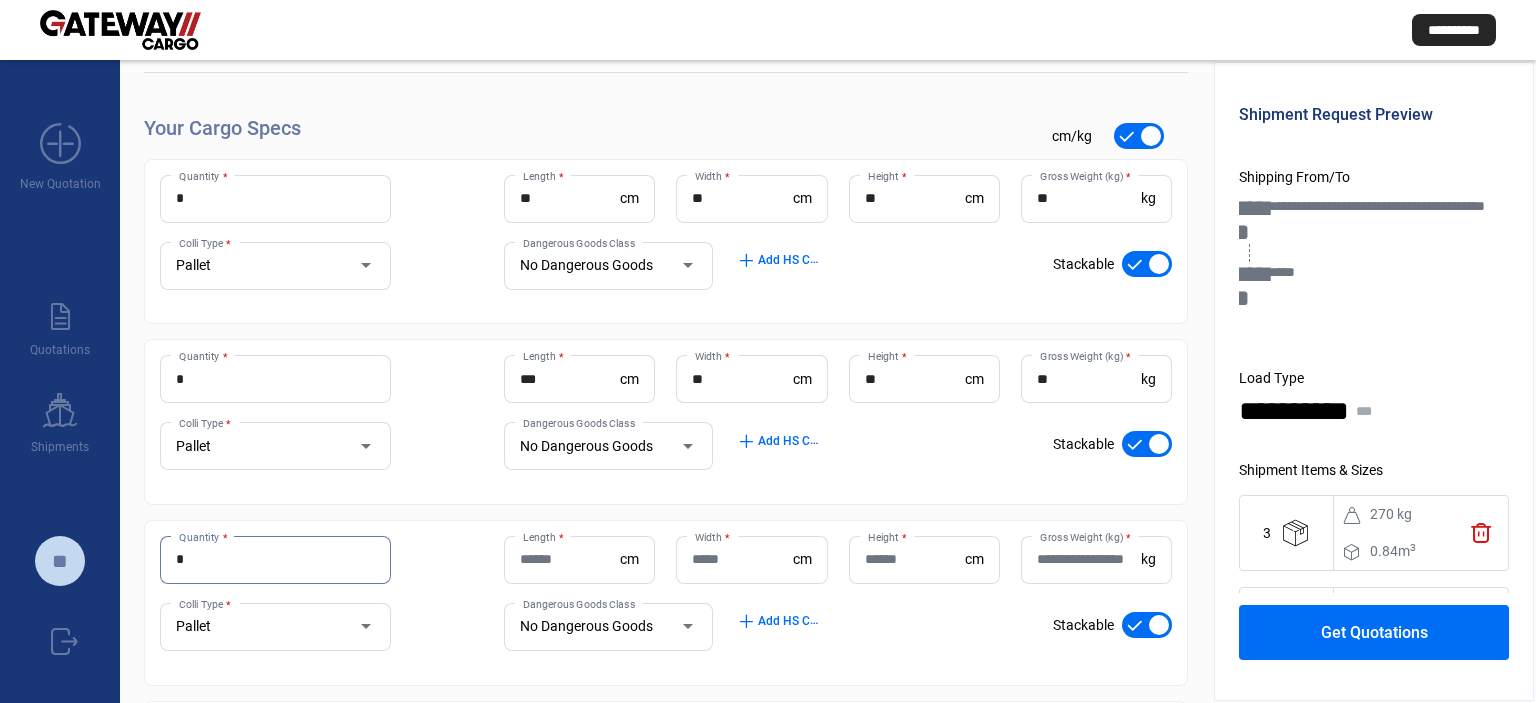 type on "*" 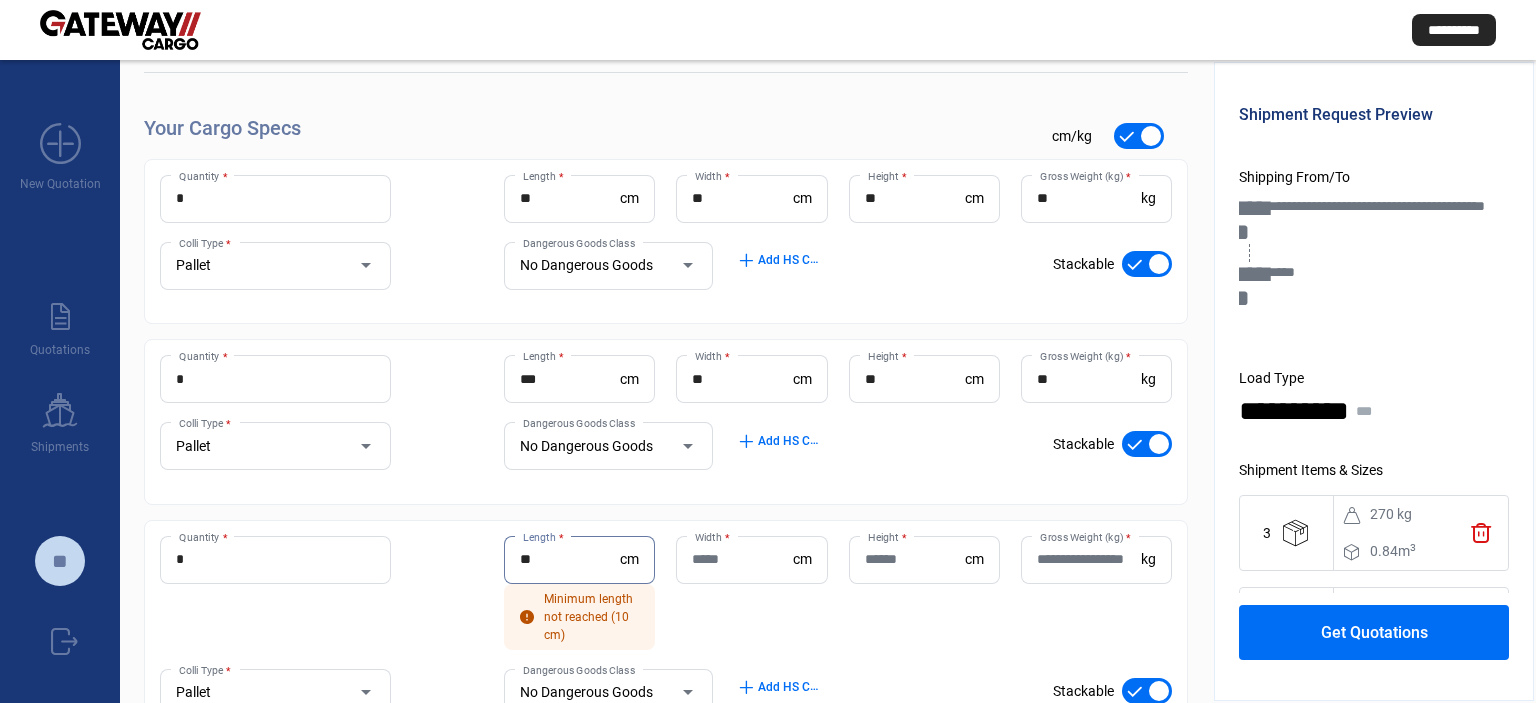 type on "**" 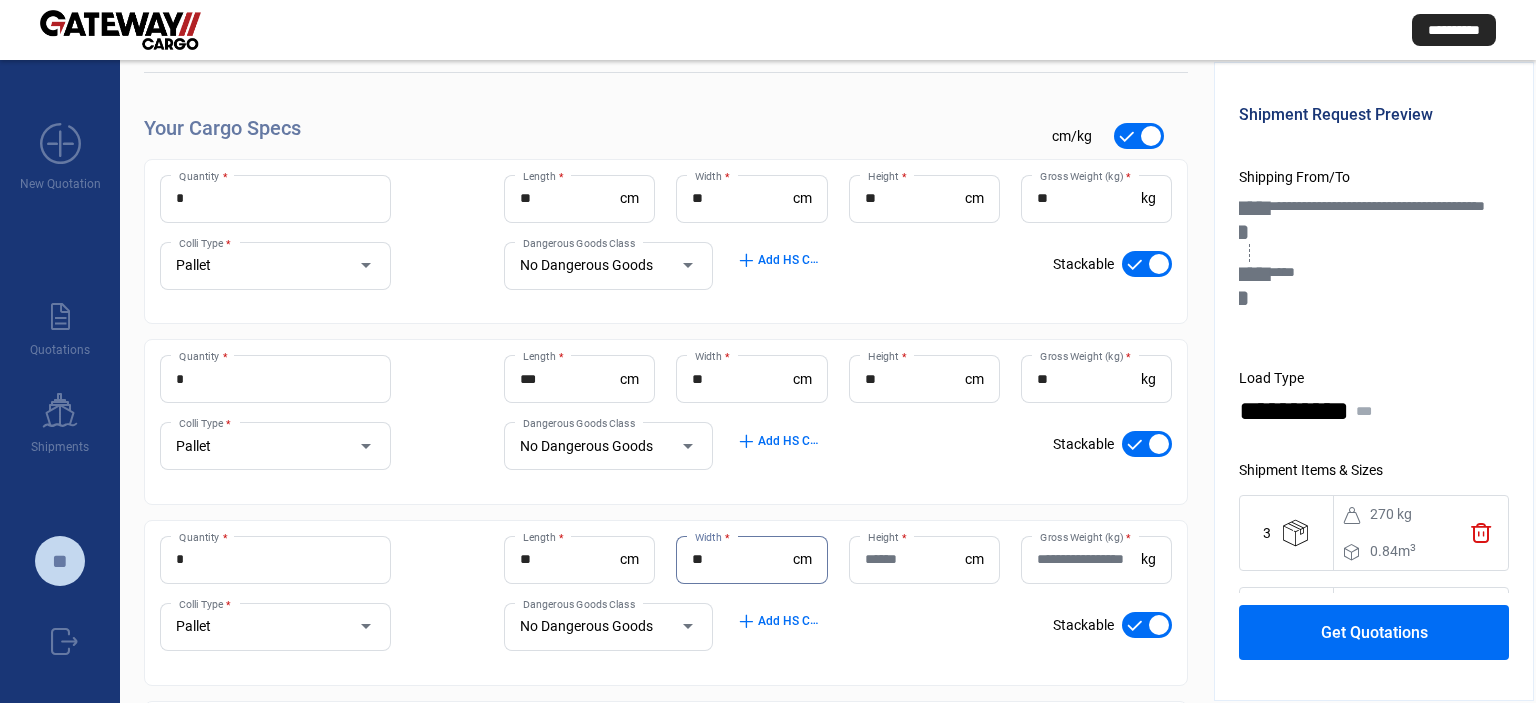 type on "**" 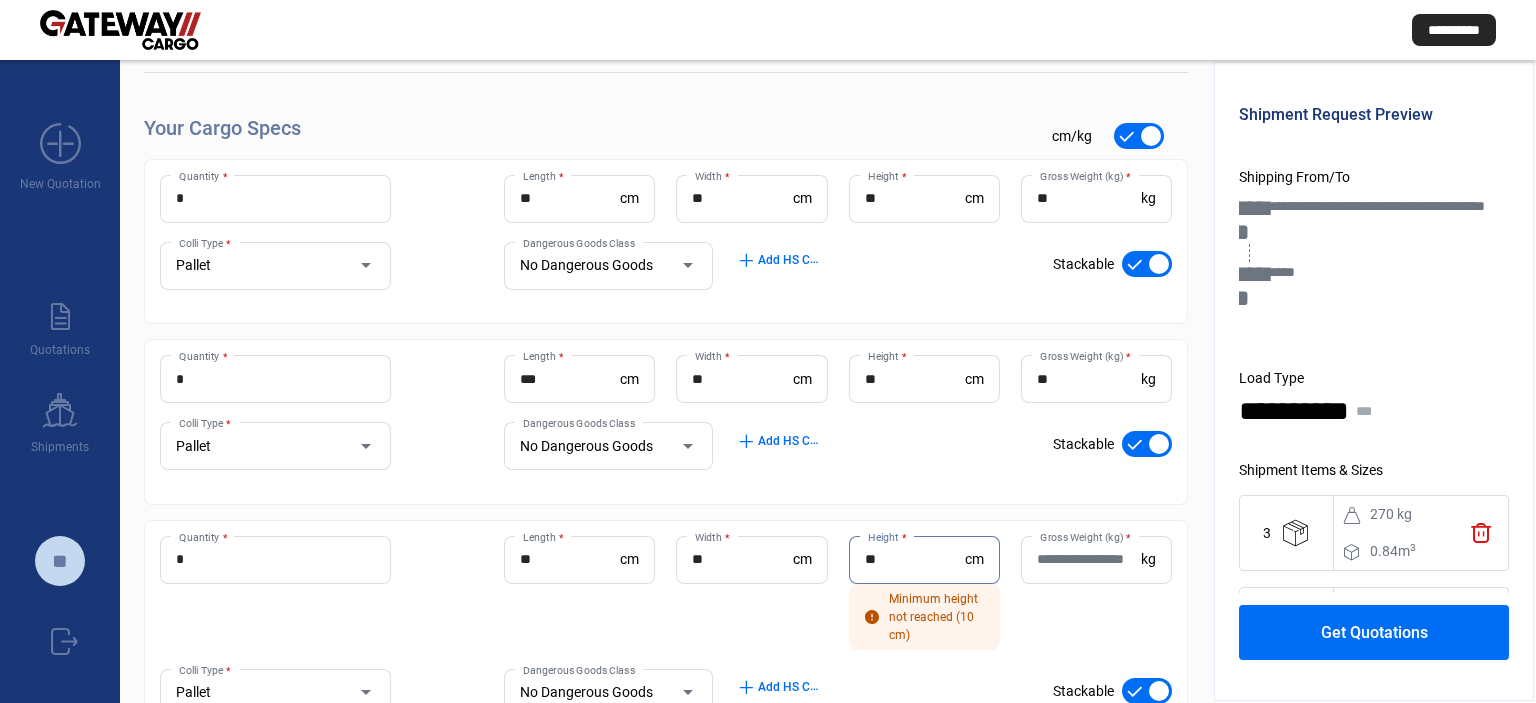 type on "**" 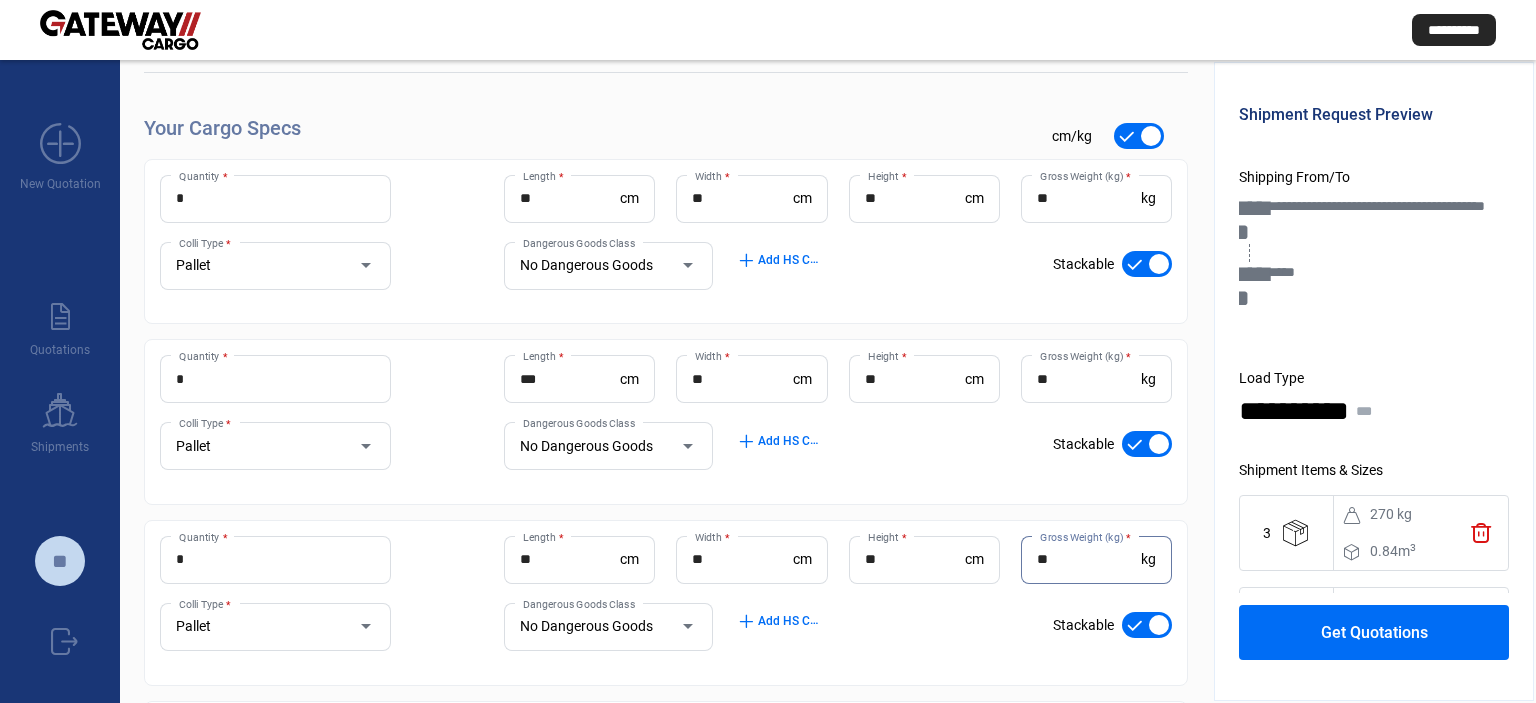 type on "**" 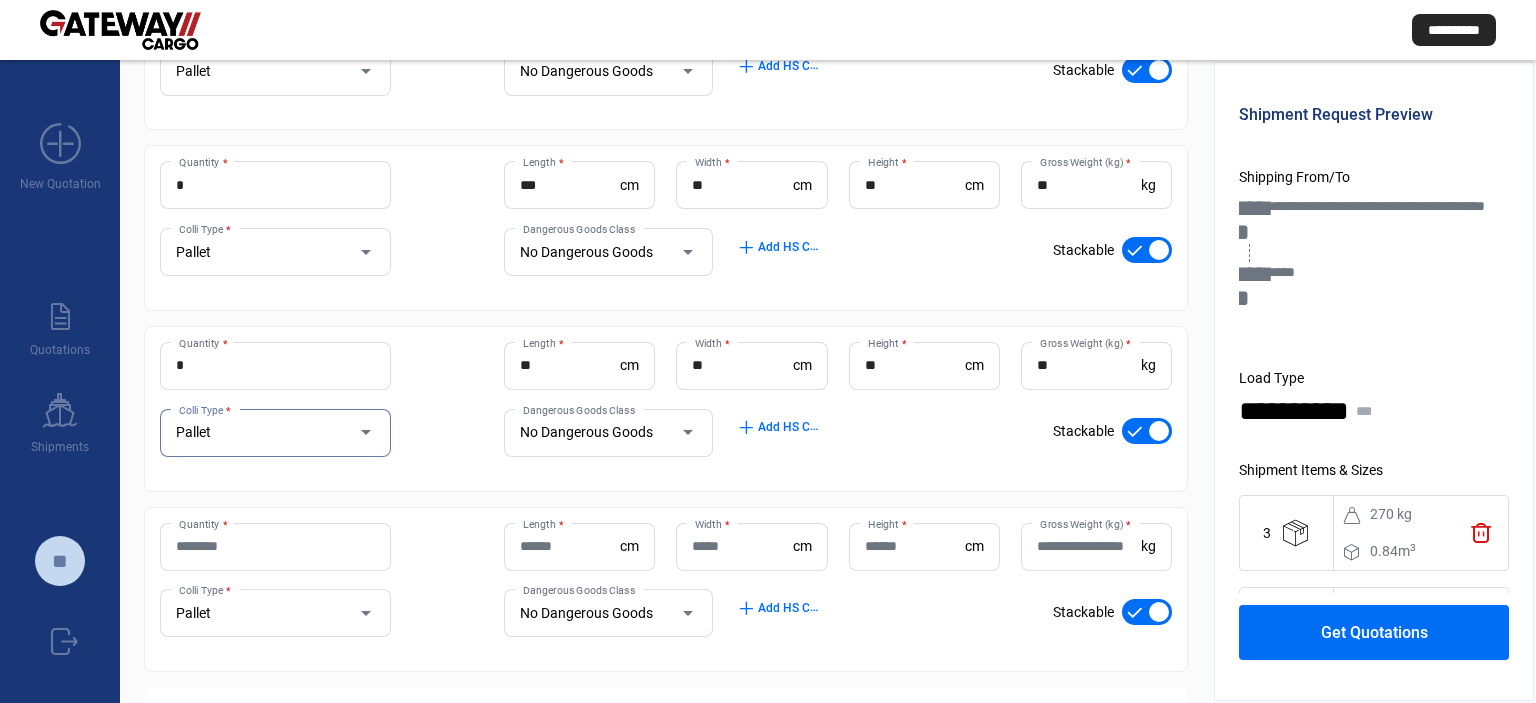 scroll, scrollTop: 403, scrollLeft: 0, axis: vertical 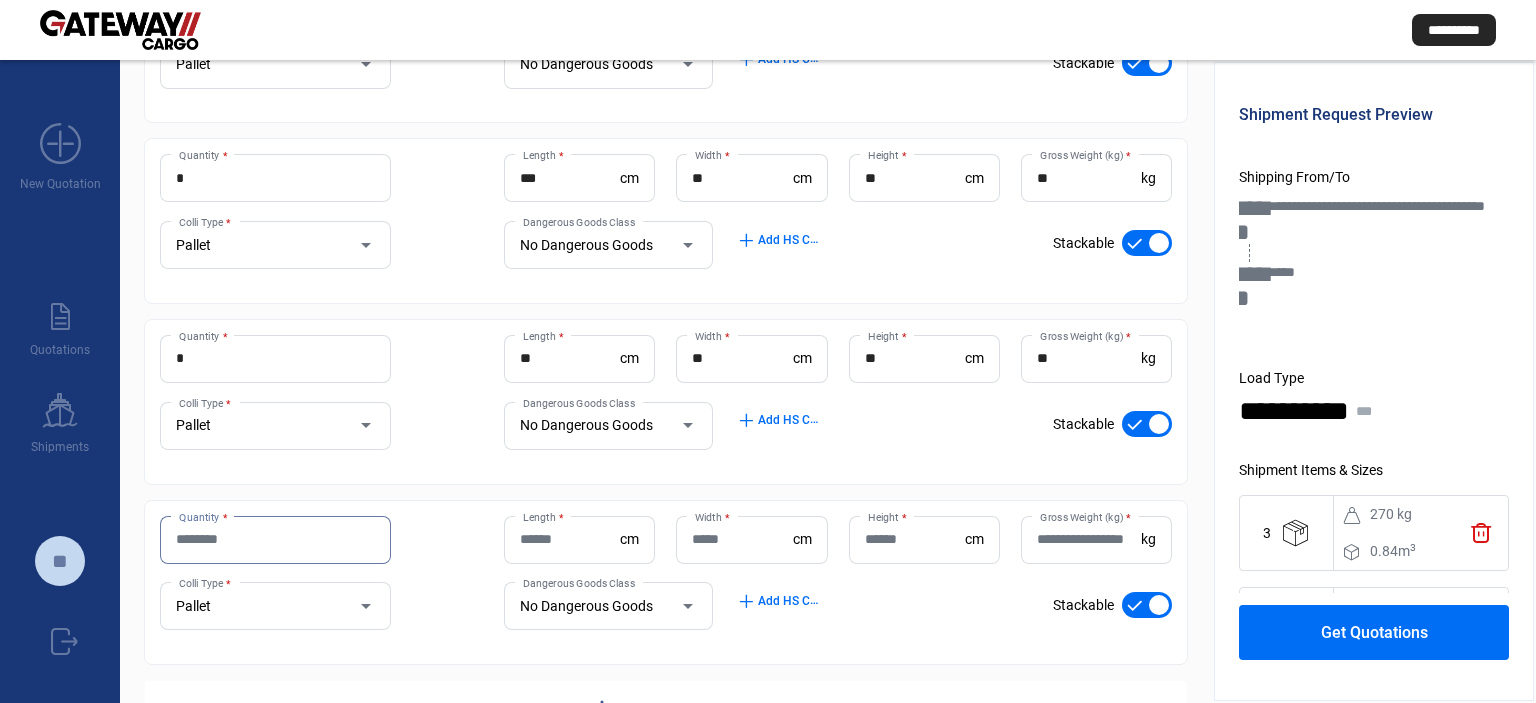 click on "Quantity *" at bounding box center [275, 539] 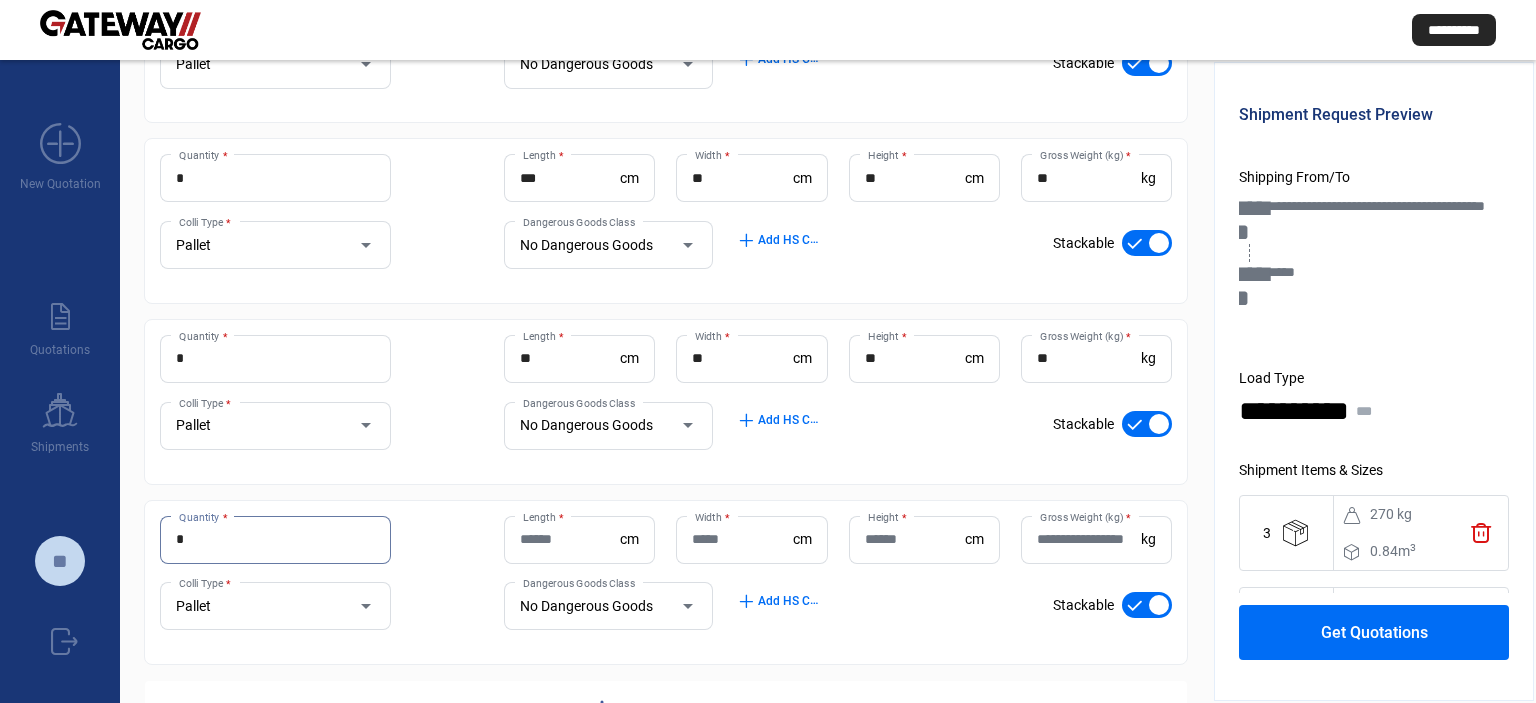 type on "*" 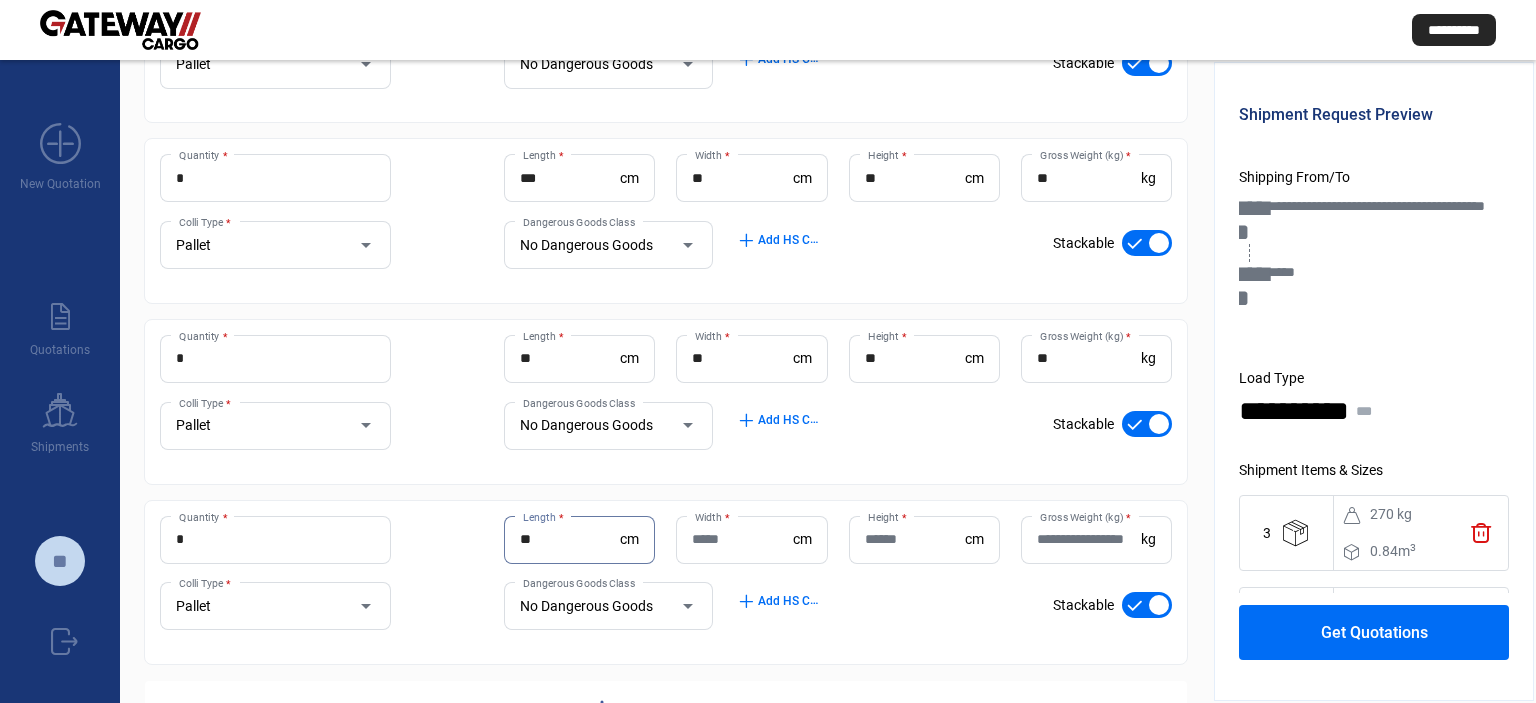 click on "**" at bounding box center [570, 539] 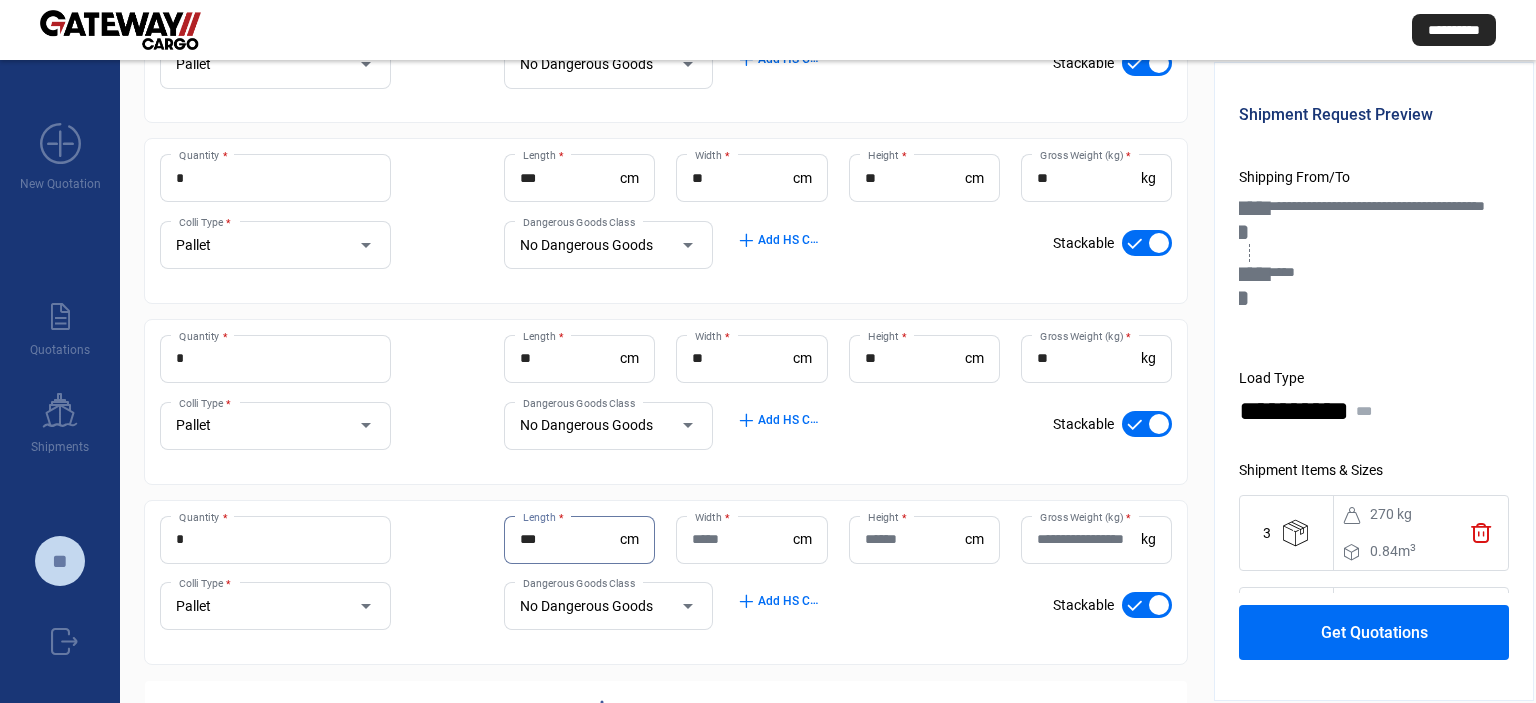 type on "***" 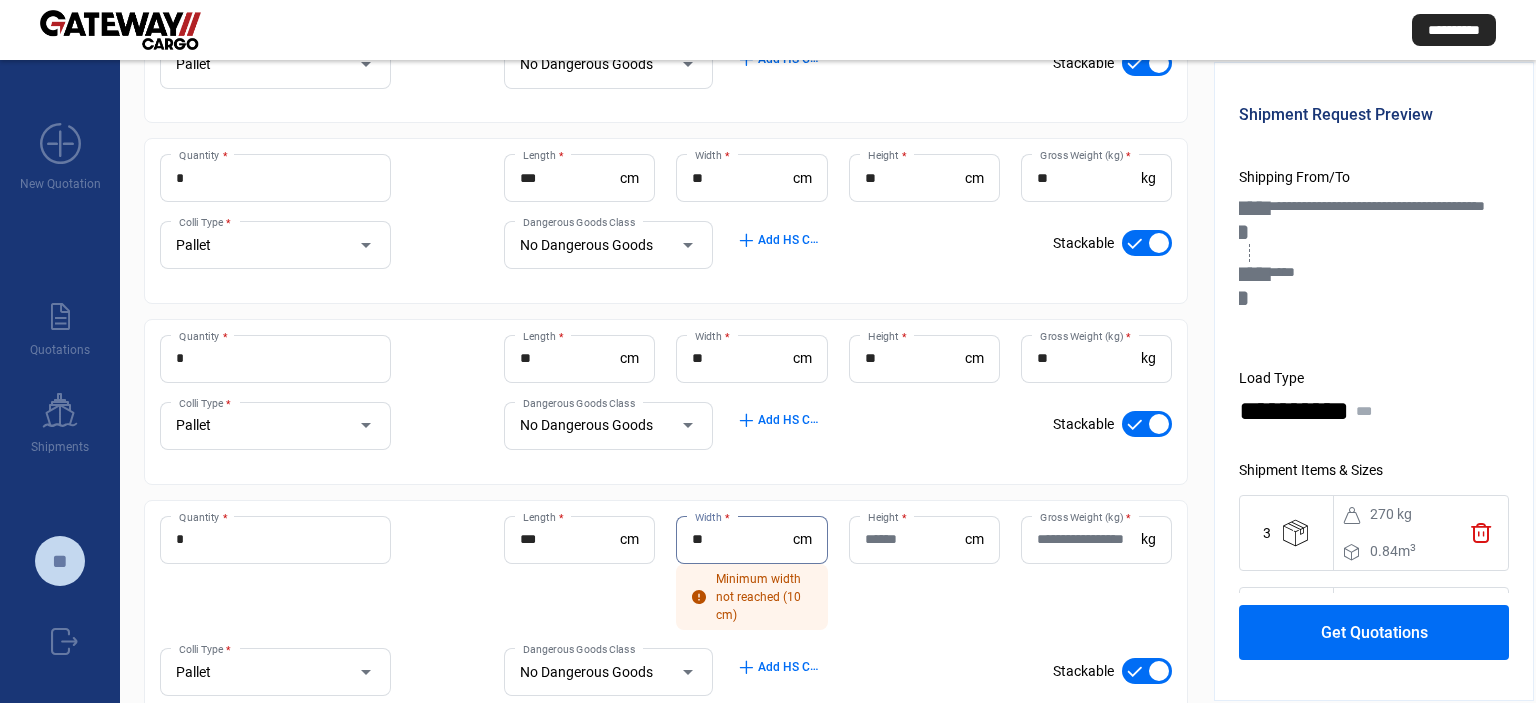 type on "**" 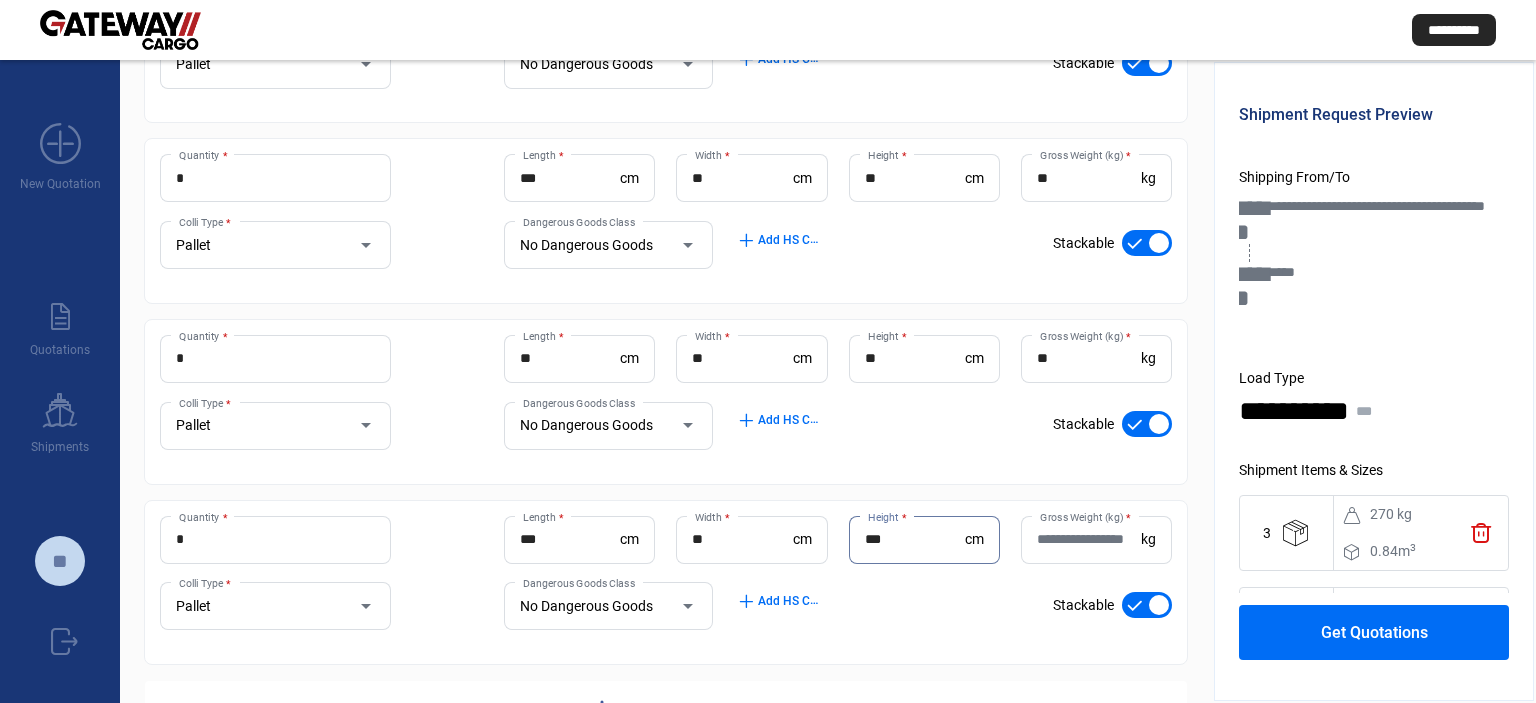 type on "***" 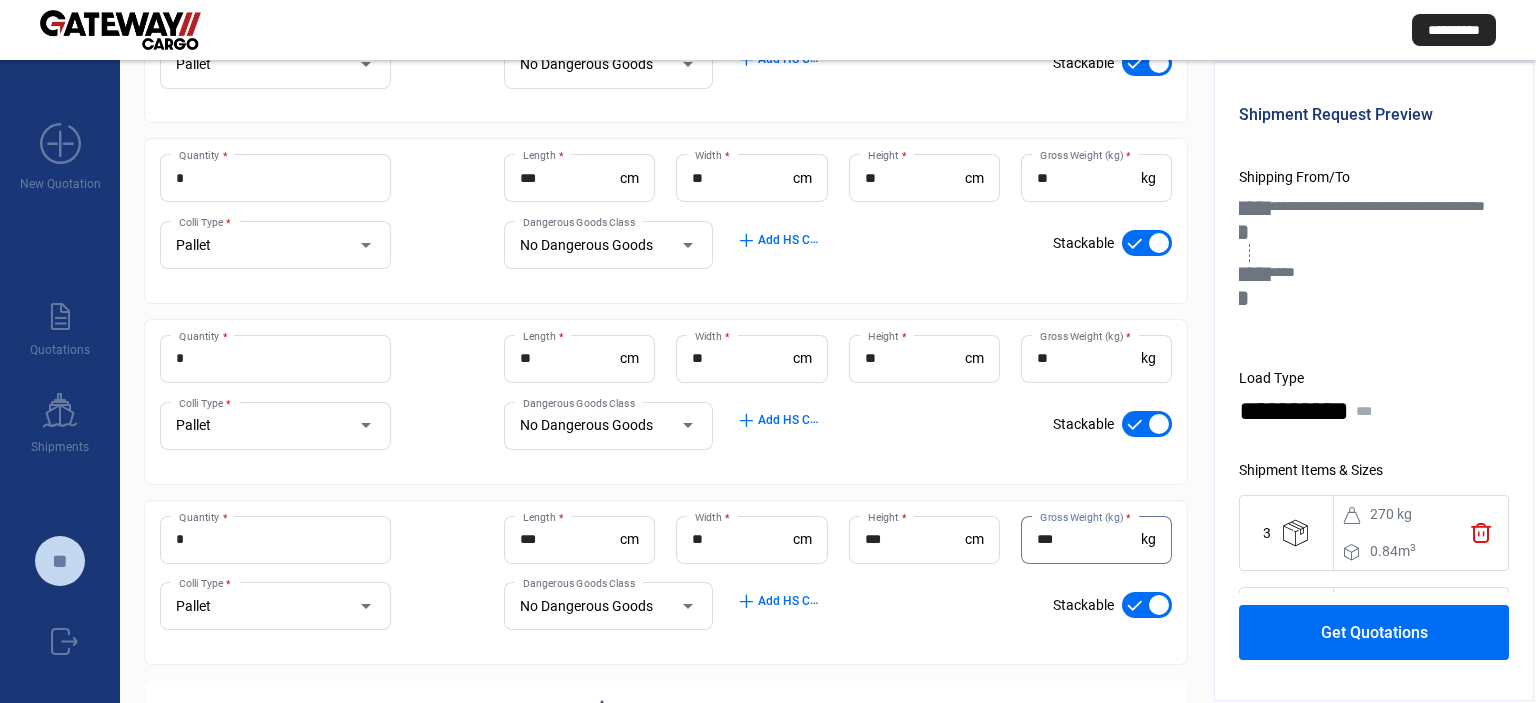type on "***" 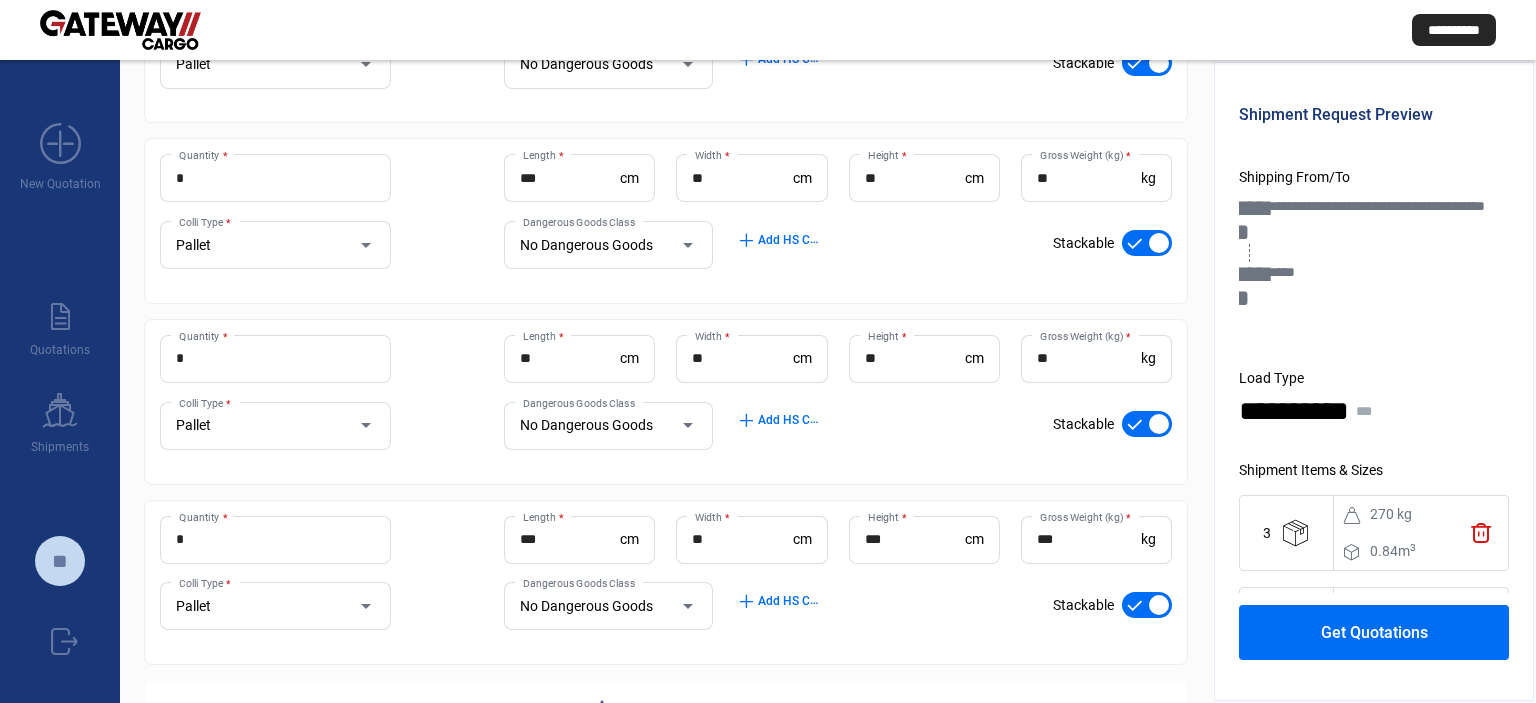 click on "Get Quotations" 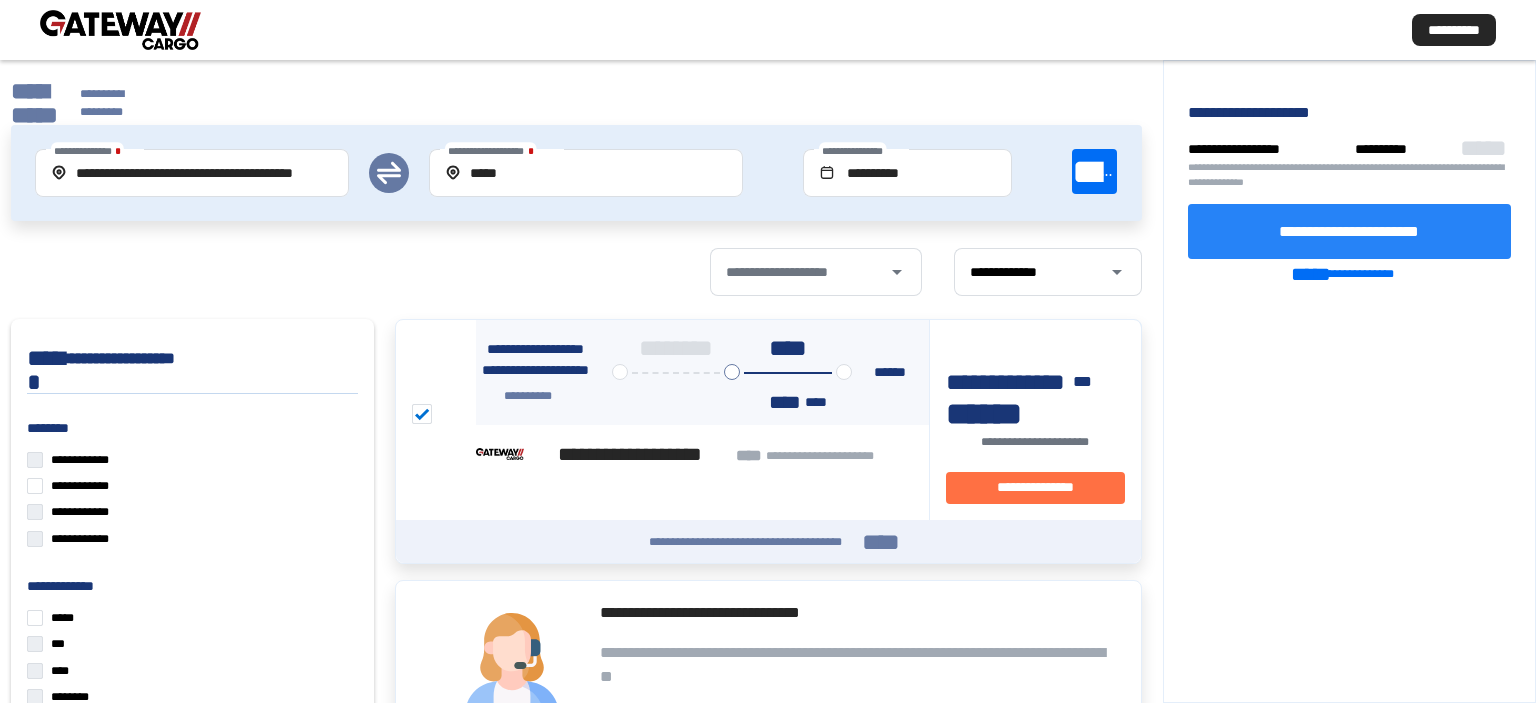 click on "**********" 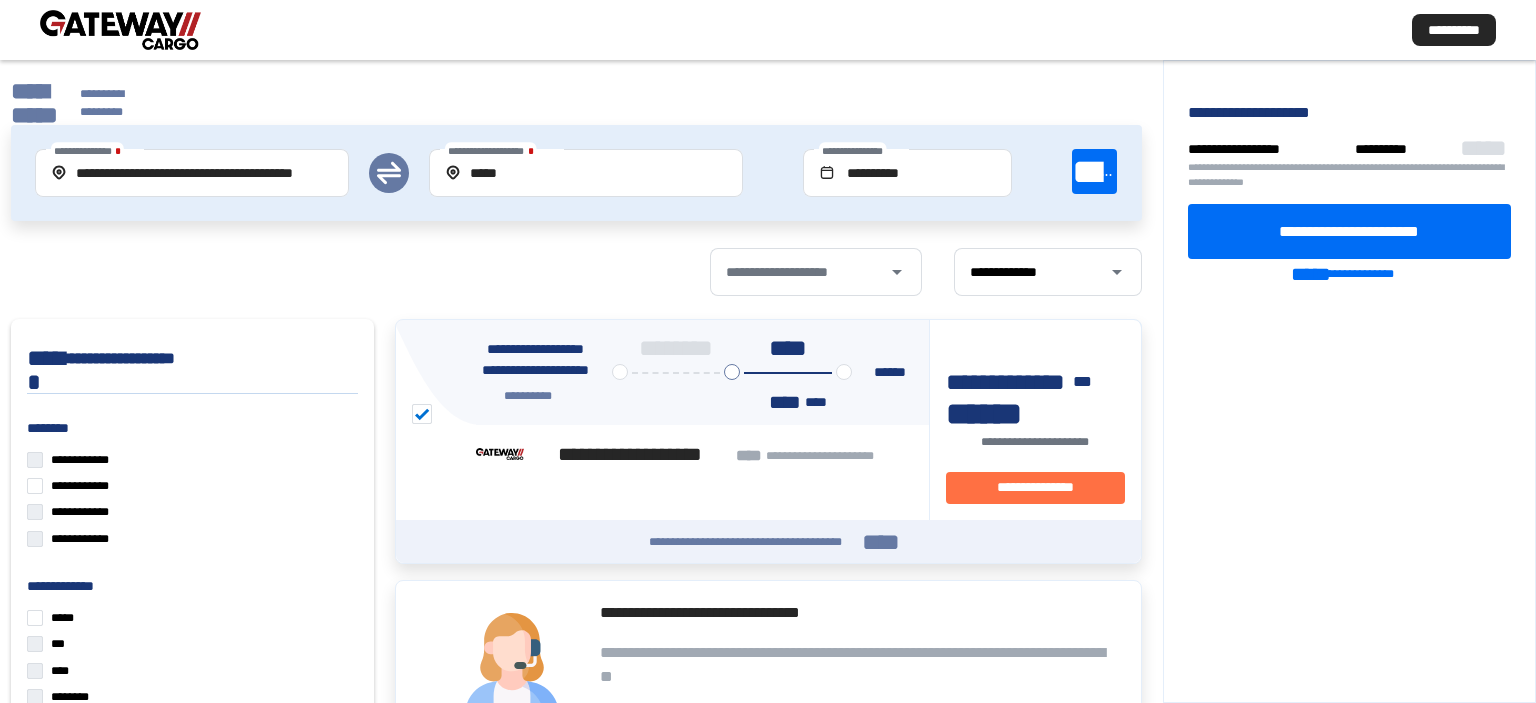 click on "**********" 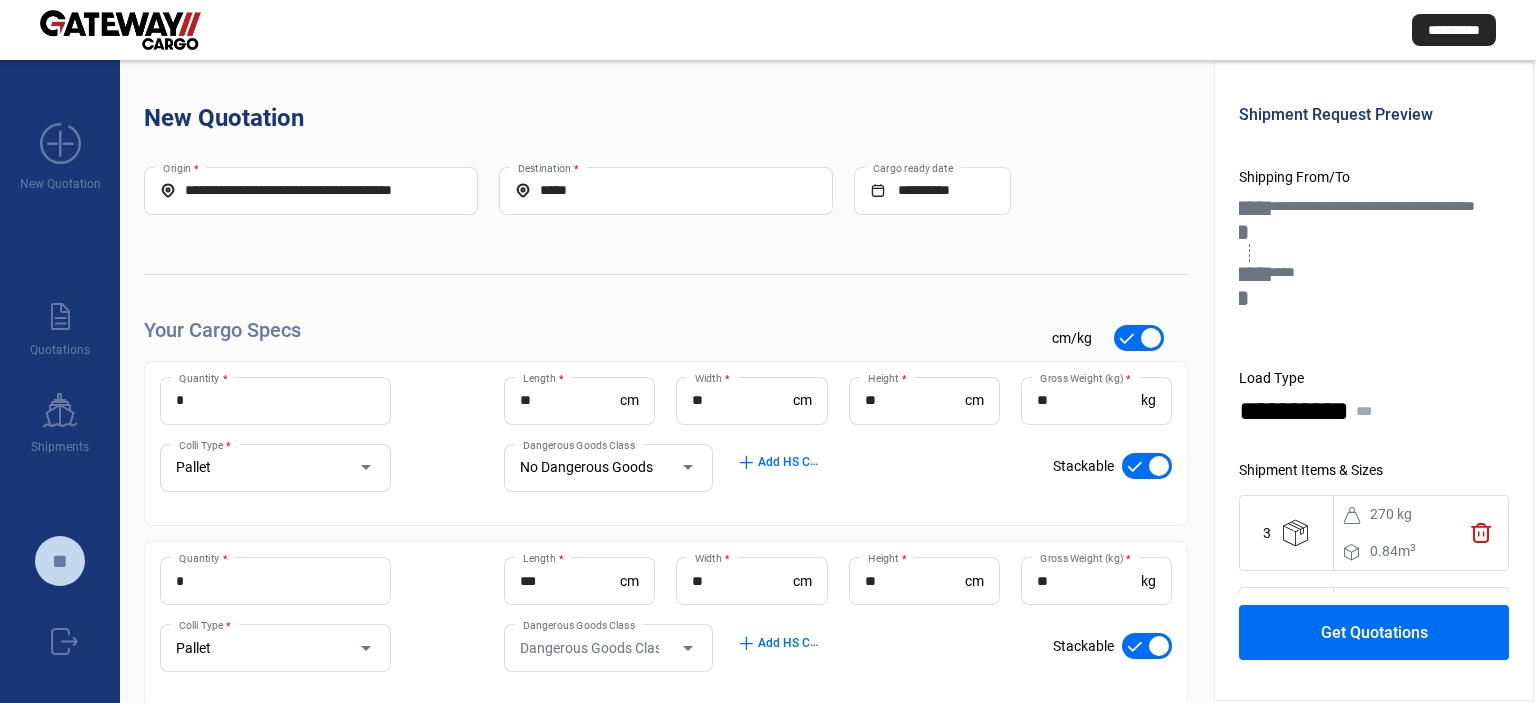 click on "*****" at bounding box center (666, 190) 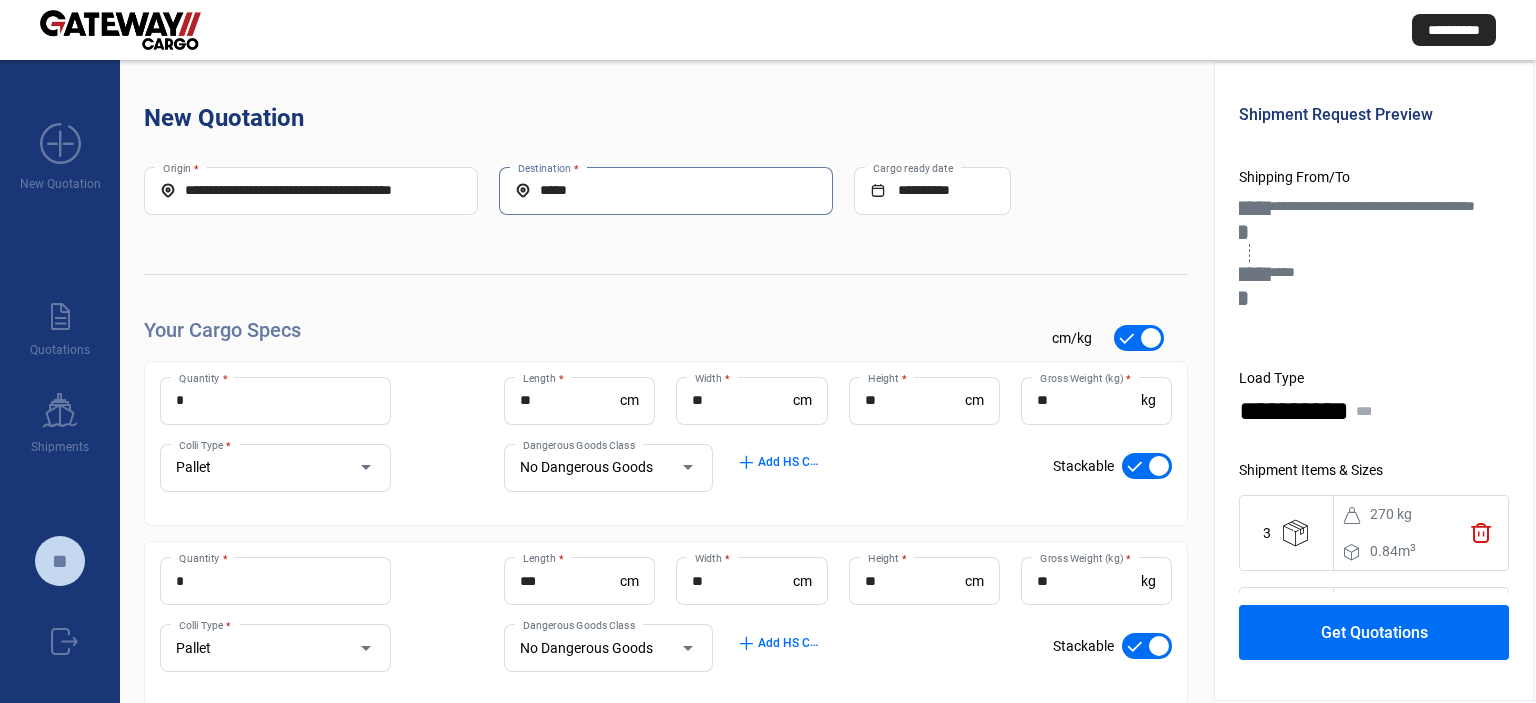 drag, startPoint x: 406, startPoint y: 167, endPoint x: 341, endPoint y: 155, distance: 66.09841 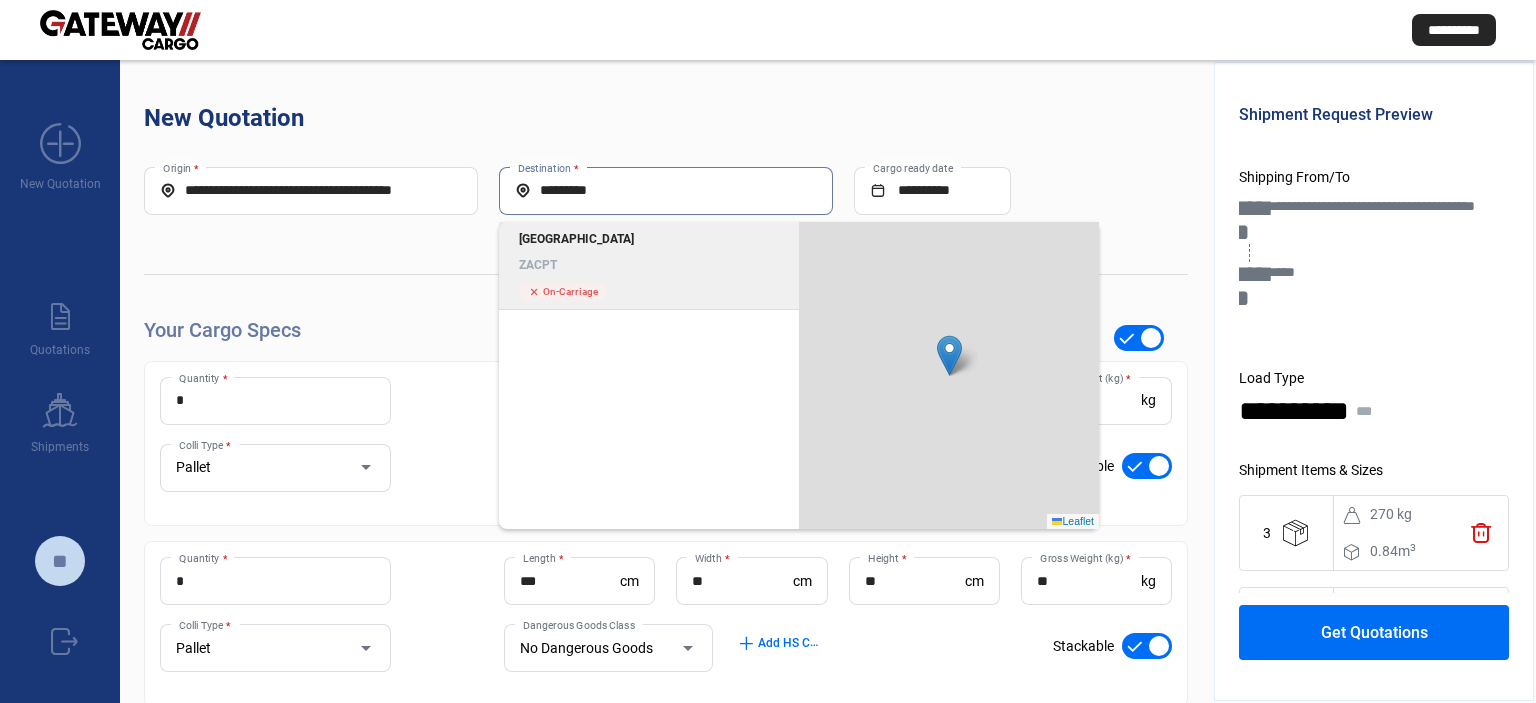 click on "Cape Town ZACPT" 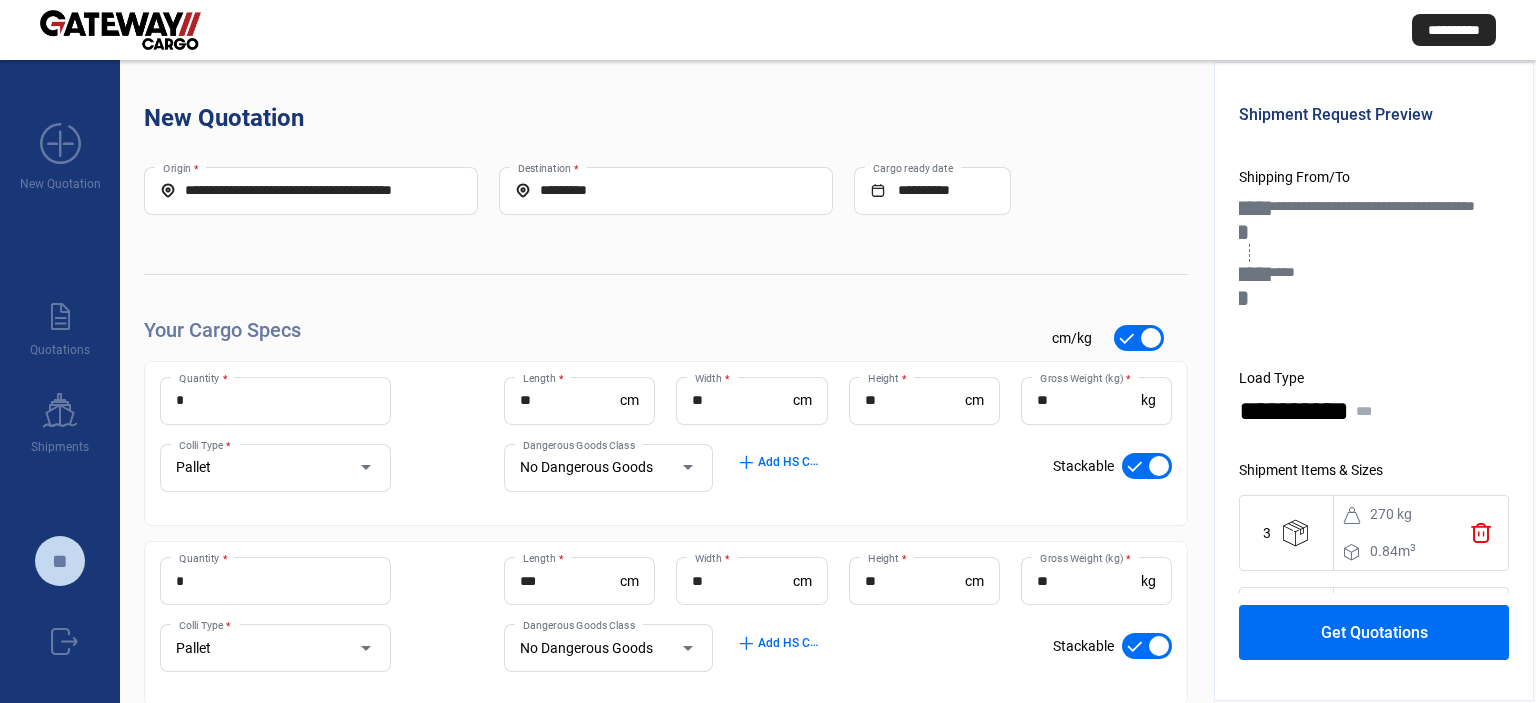type on "*****" 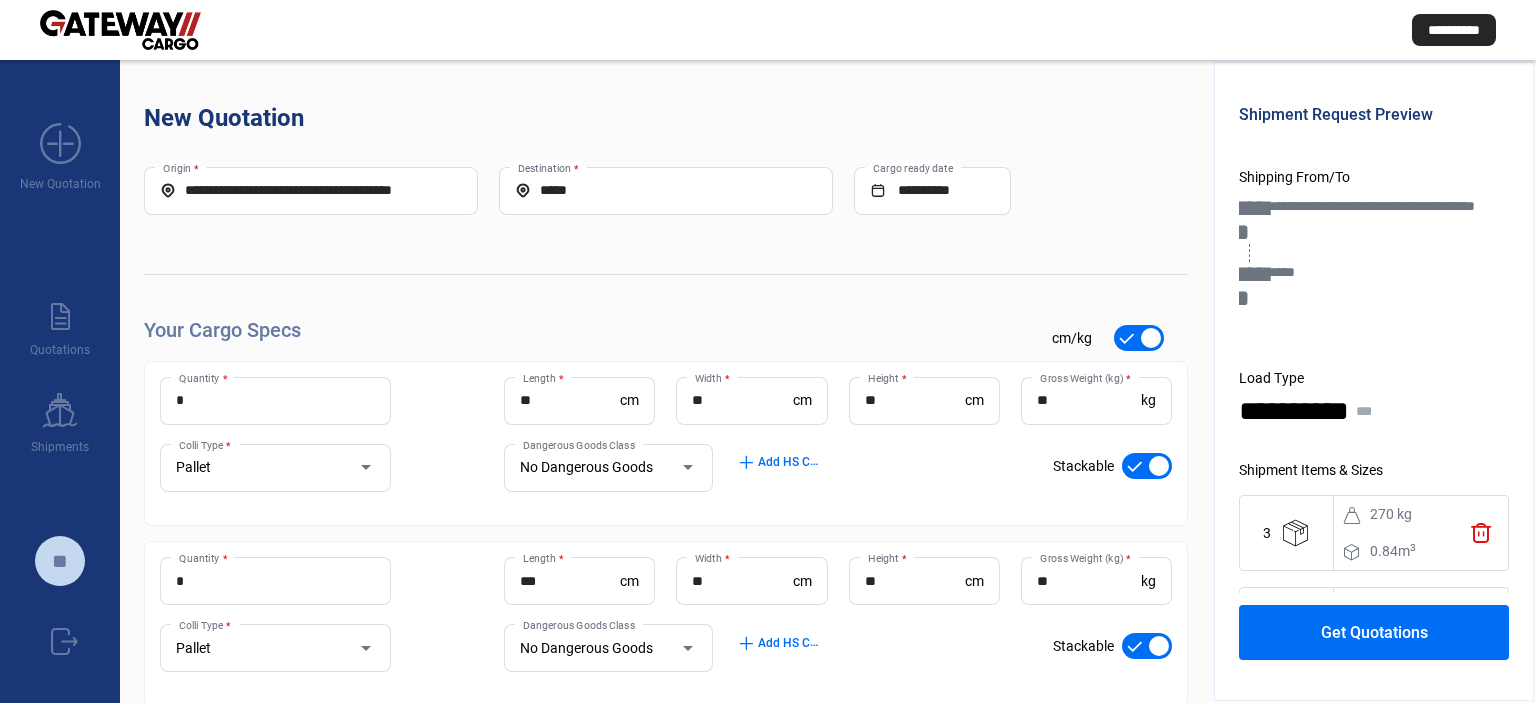 click on "Get Quotations" 